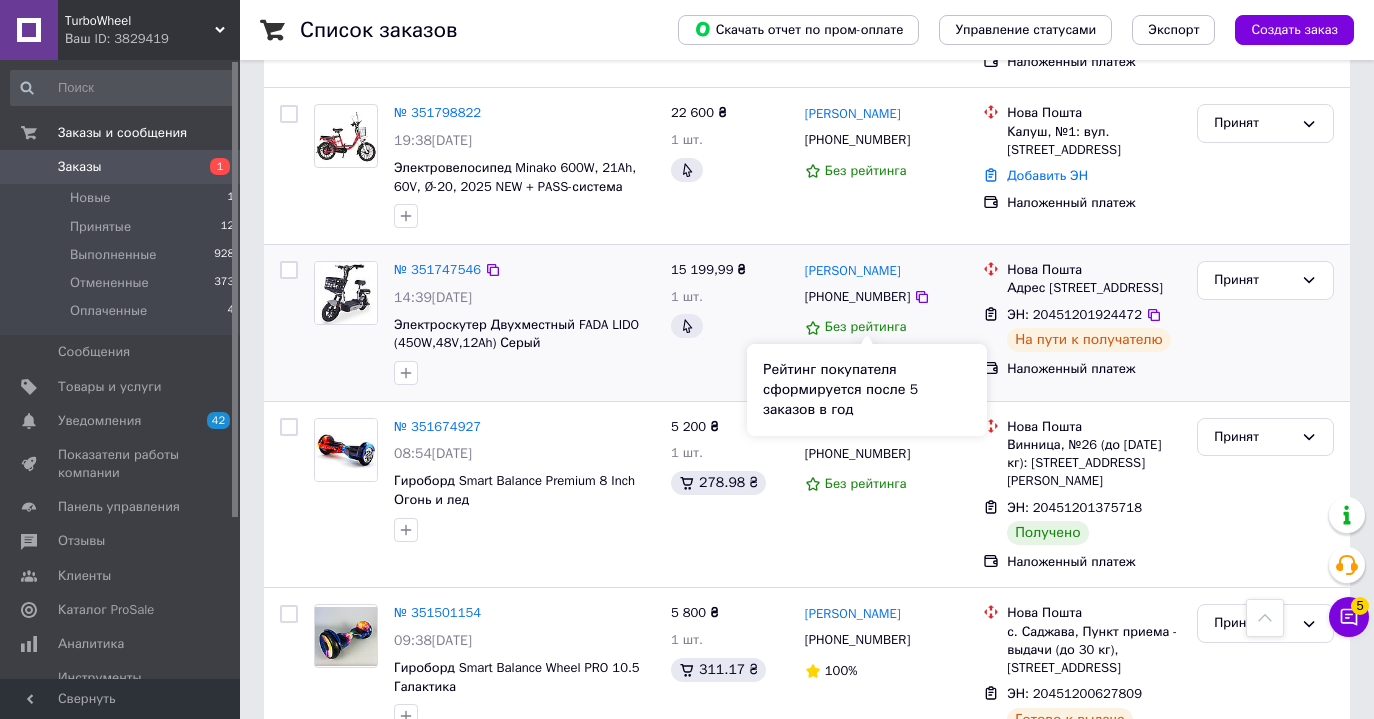 scroll, scrollTop: 474, scrollLeft: 0, axis: vertical 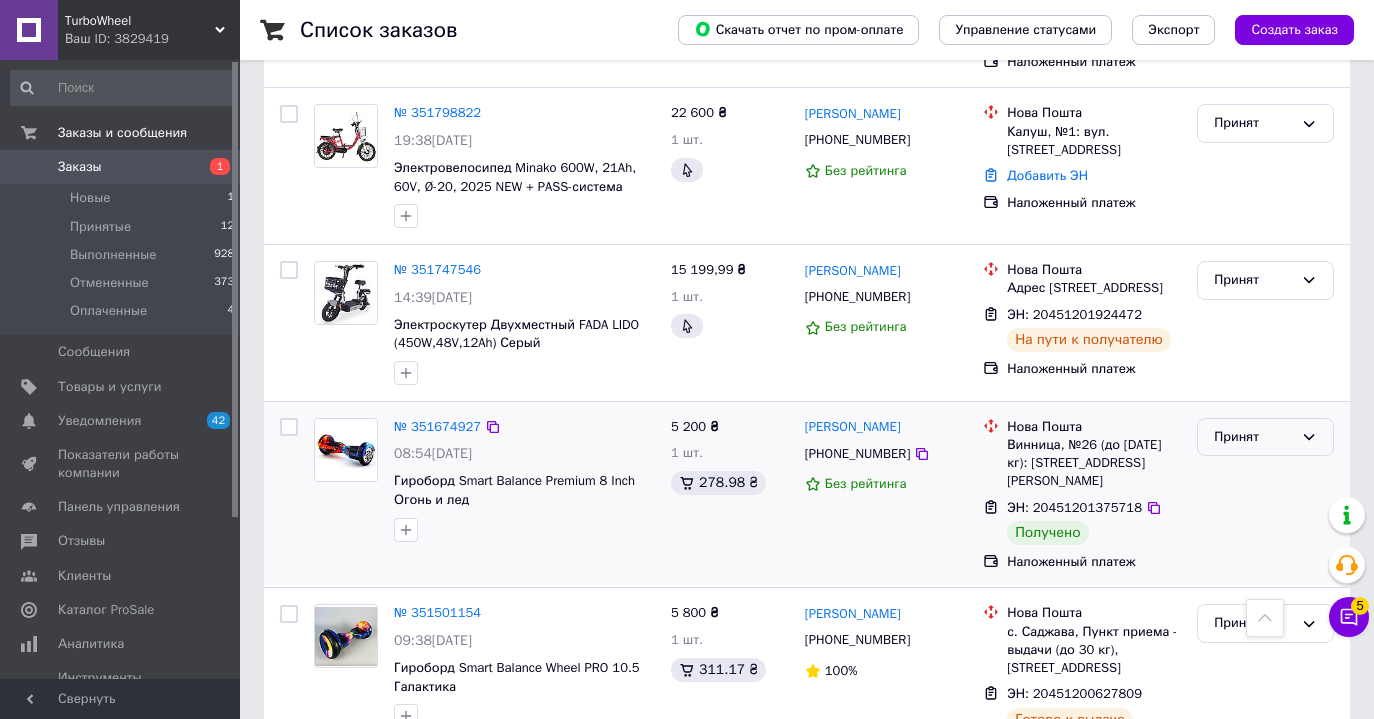click on "Принят" at bounding box center (1265, 437) 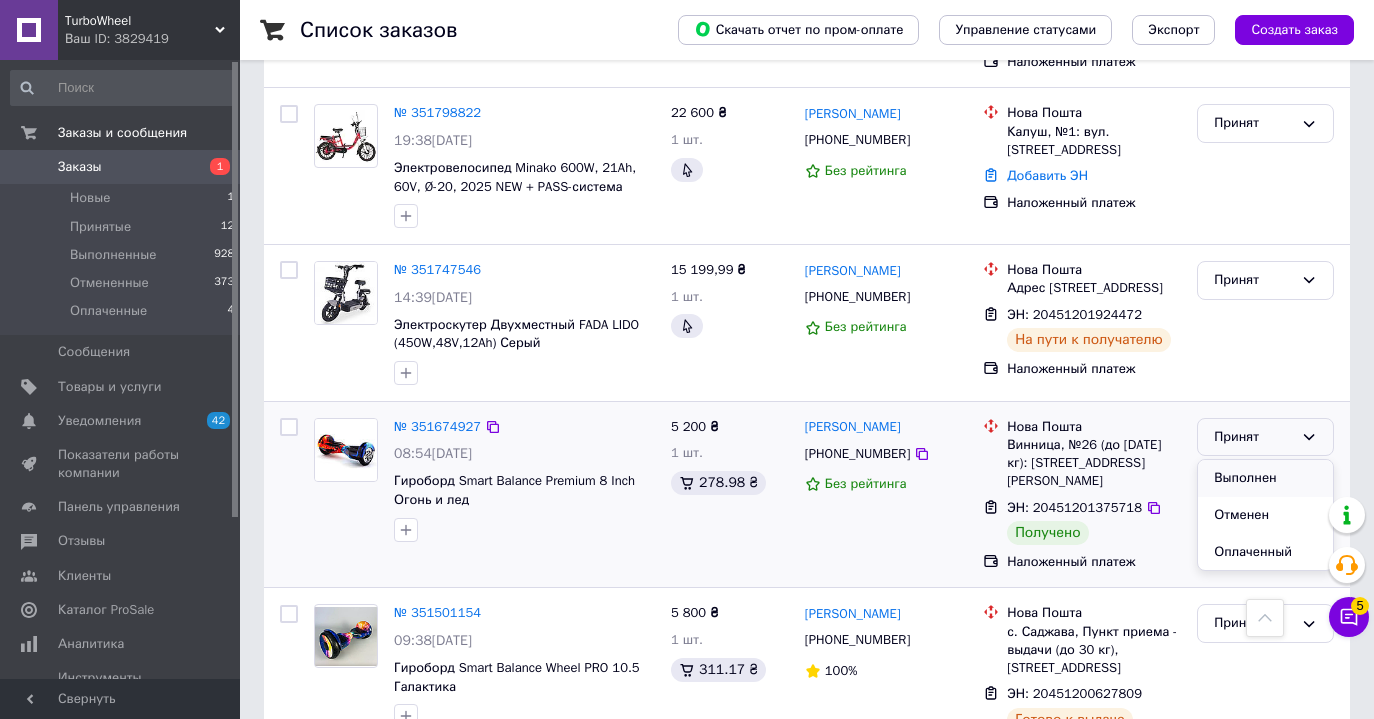 click on "Выполнен" at bounding box center [1265, 478] 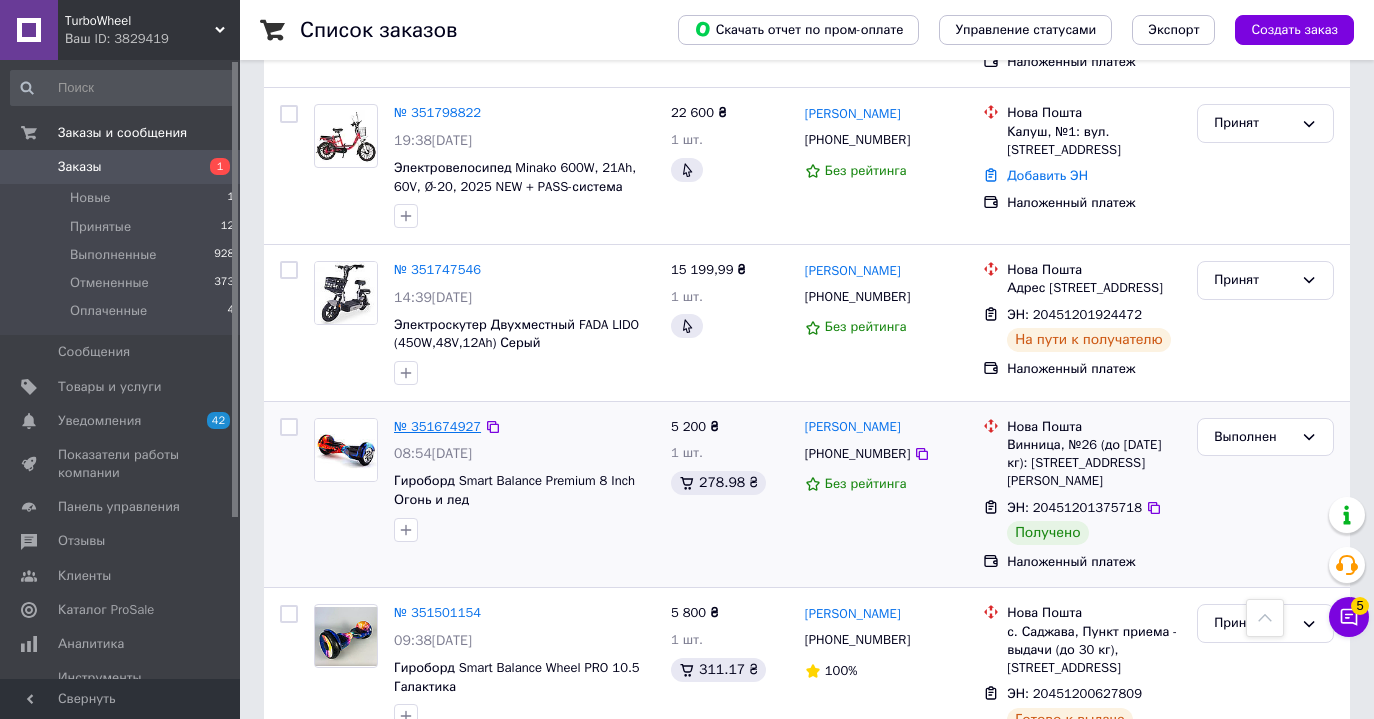 click on "№ 351674927" at bounding box center (437, 426) 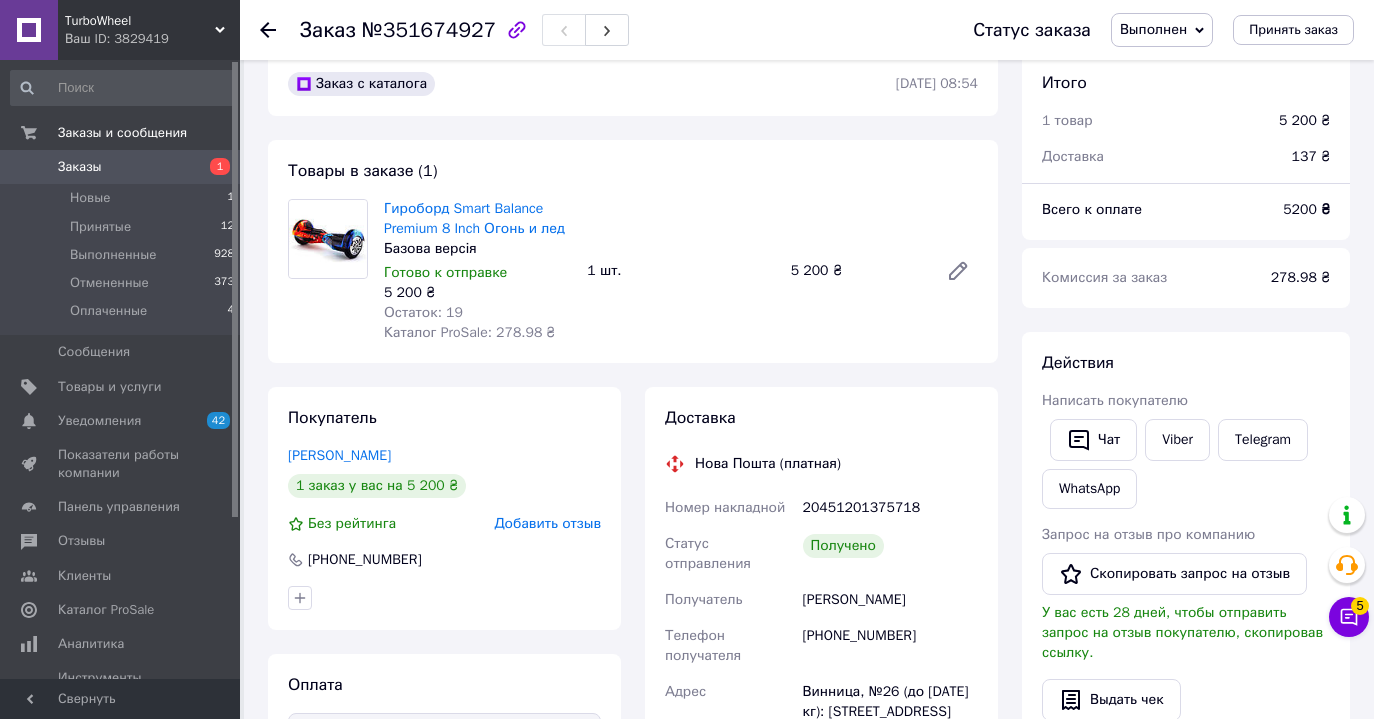 scroll, scrollTop: 57, scrollLeft: 0, axis: vertical 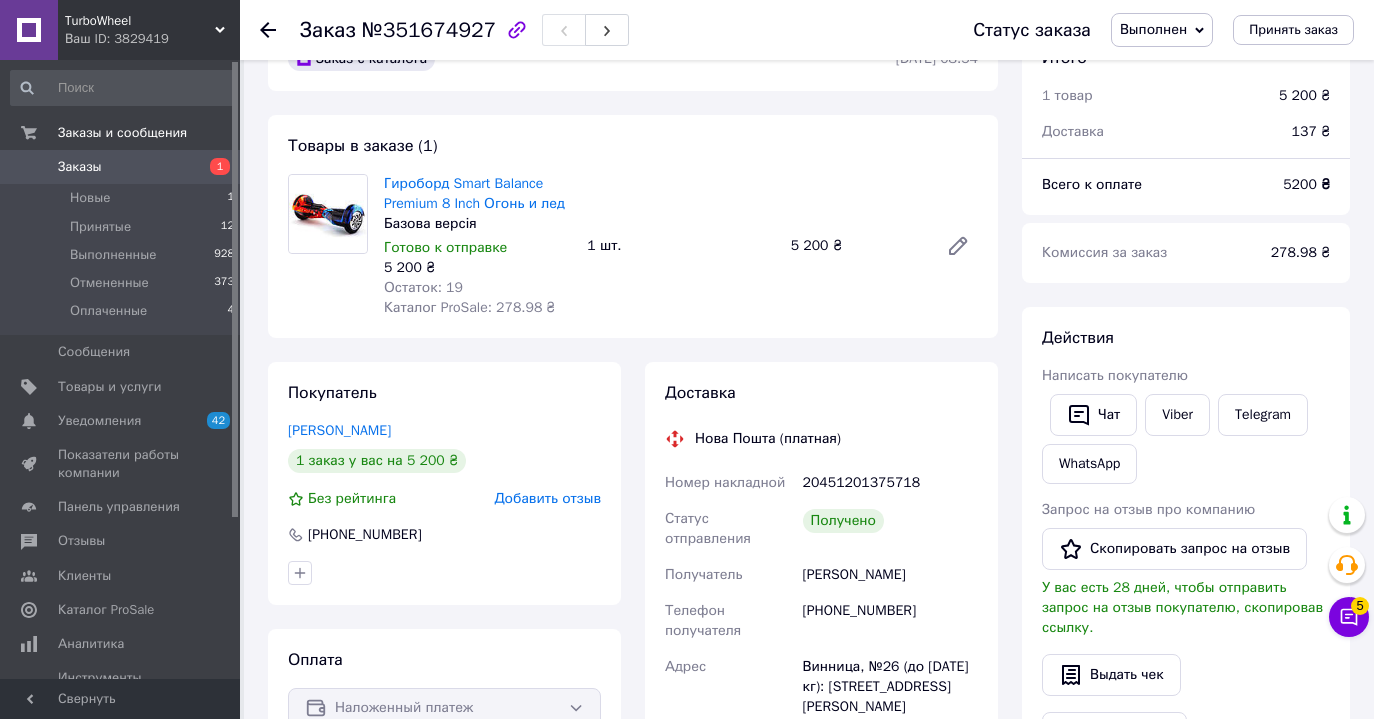 click on "Добавить отзыв" at bounding box center (547, 498) 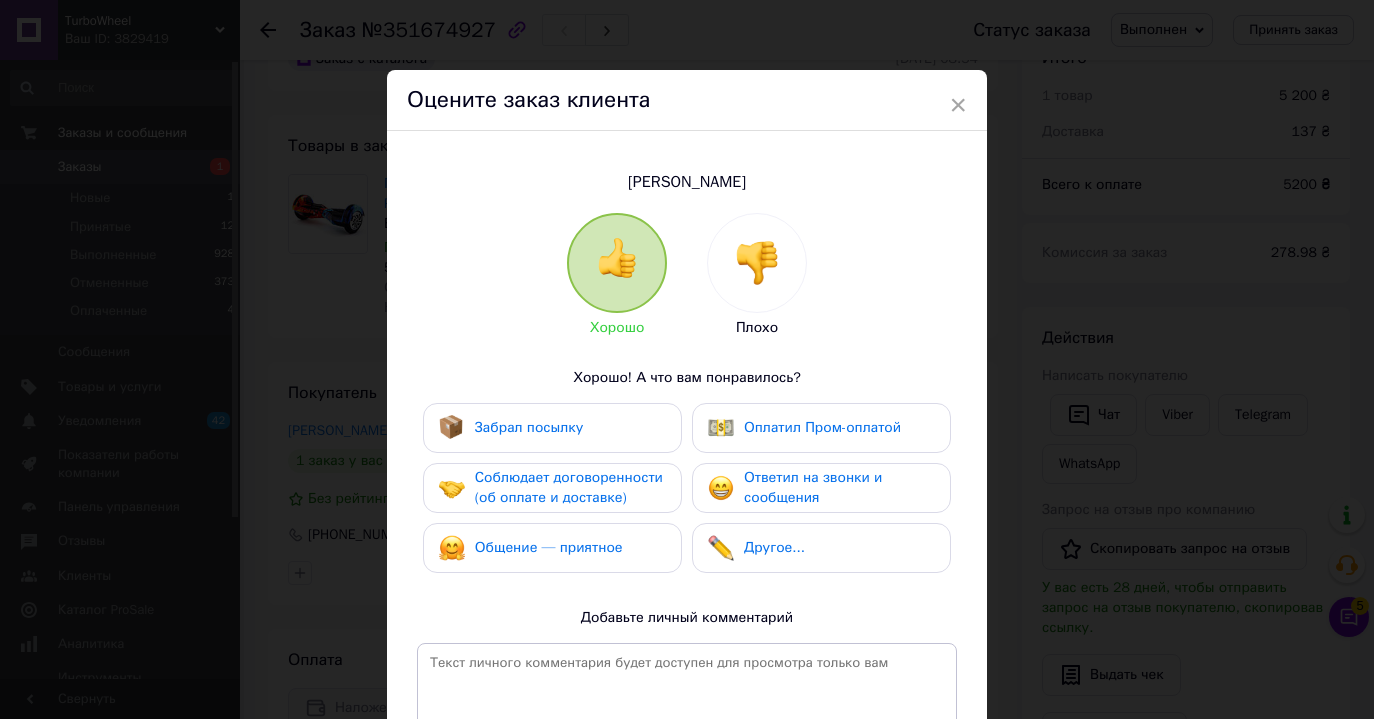 click on "Забрал посылку" at bounding box center (552, 428) 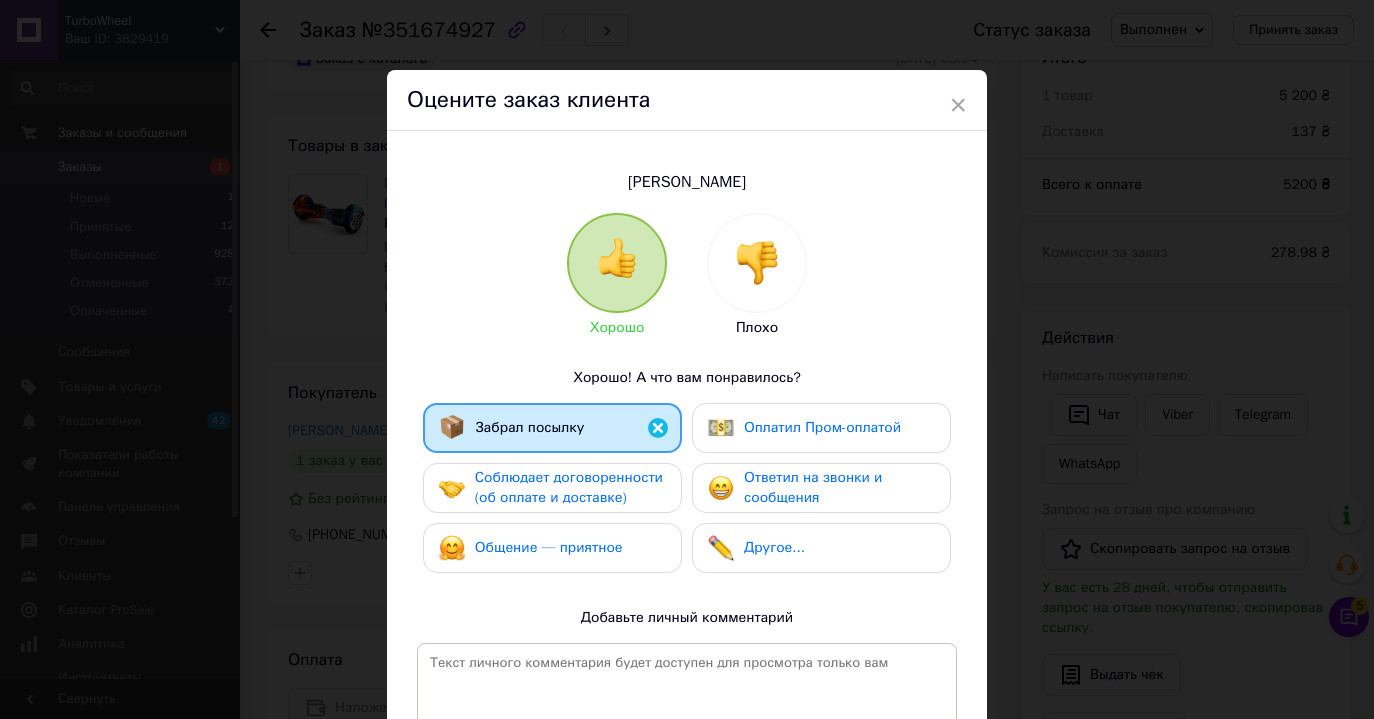 click on "Ответил на звонки и сообщения" at bounding box center [839, 488] 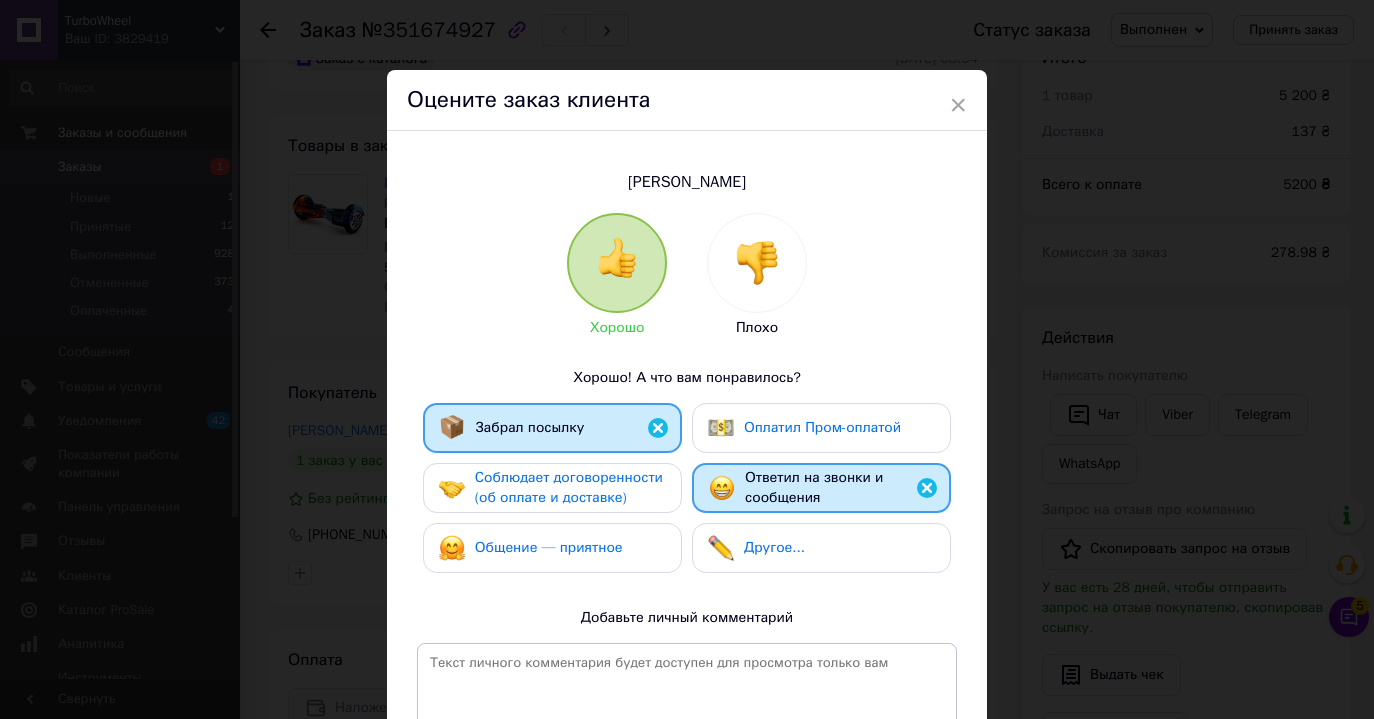 click on "Соблюдает договоренности (об оплате и доставке)" at bounding box center (570, 488) 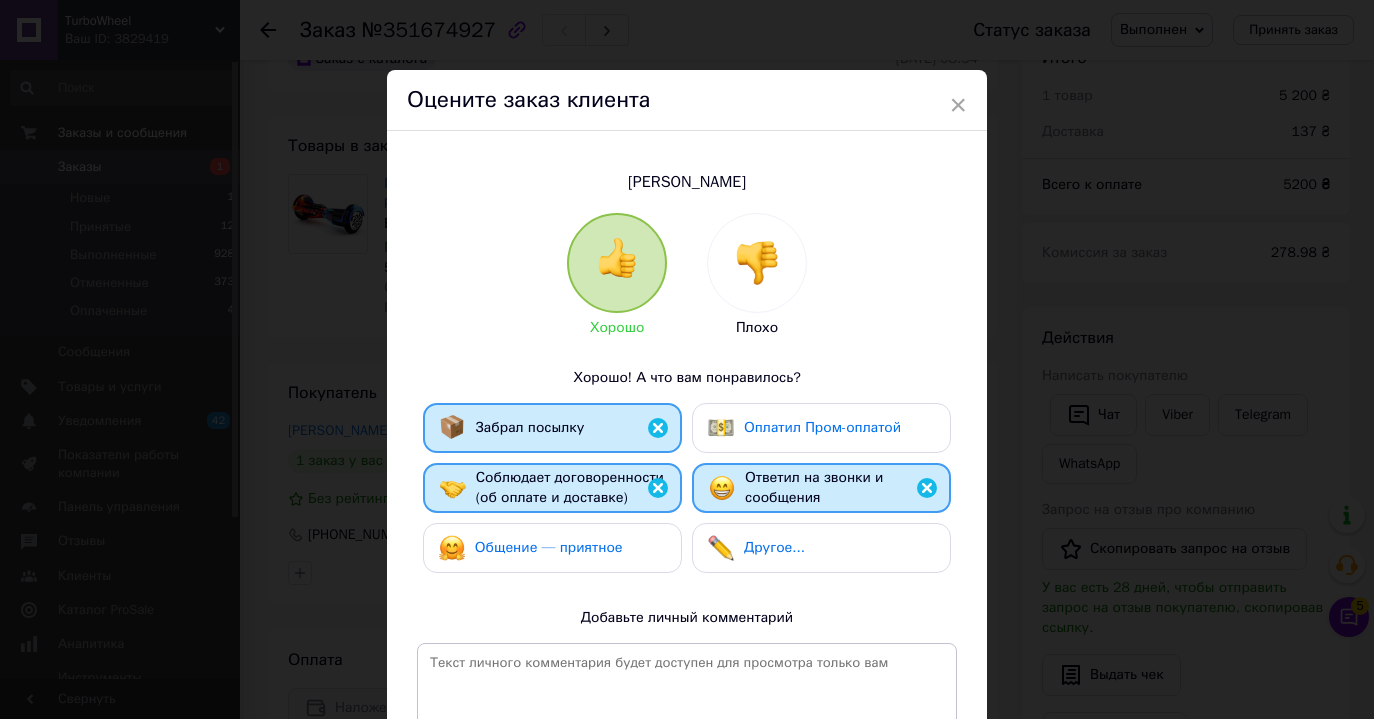 click on "Общение — приятное" at bounding box center (549, 547) 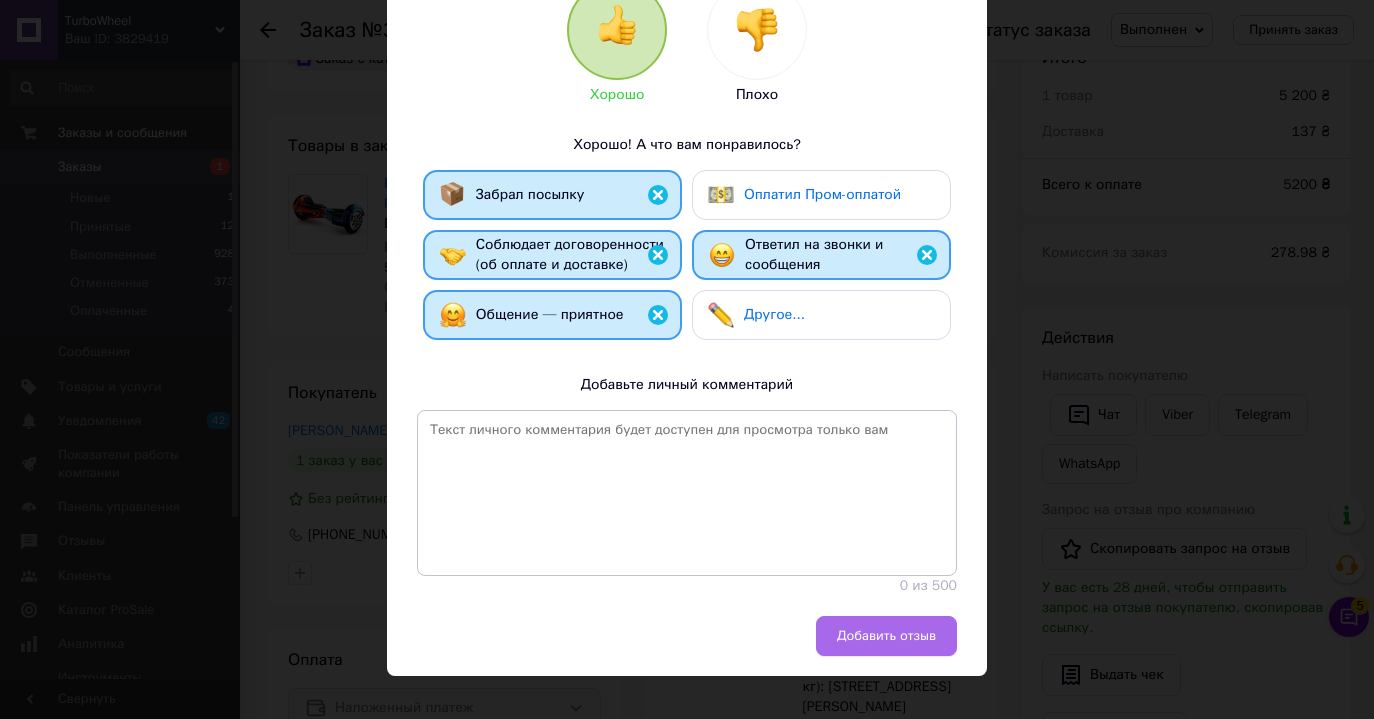 scroll, scrollTop: 232, scrollLeft: 0, axis: vertical 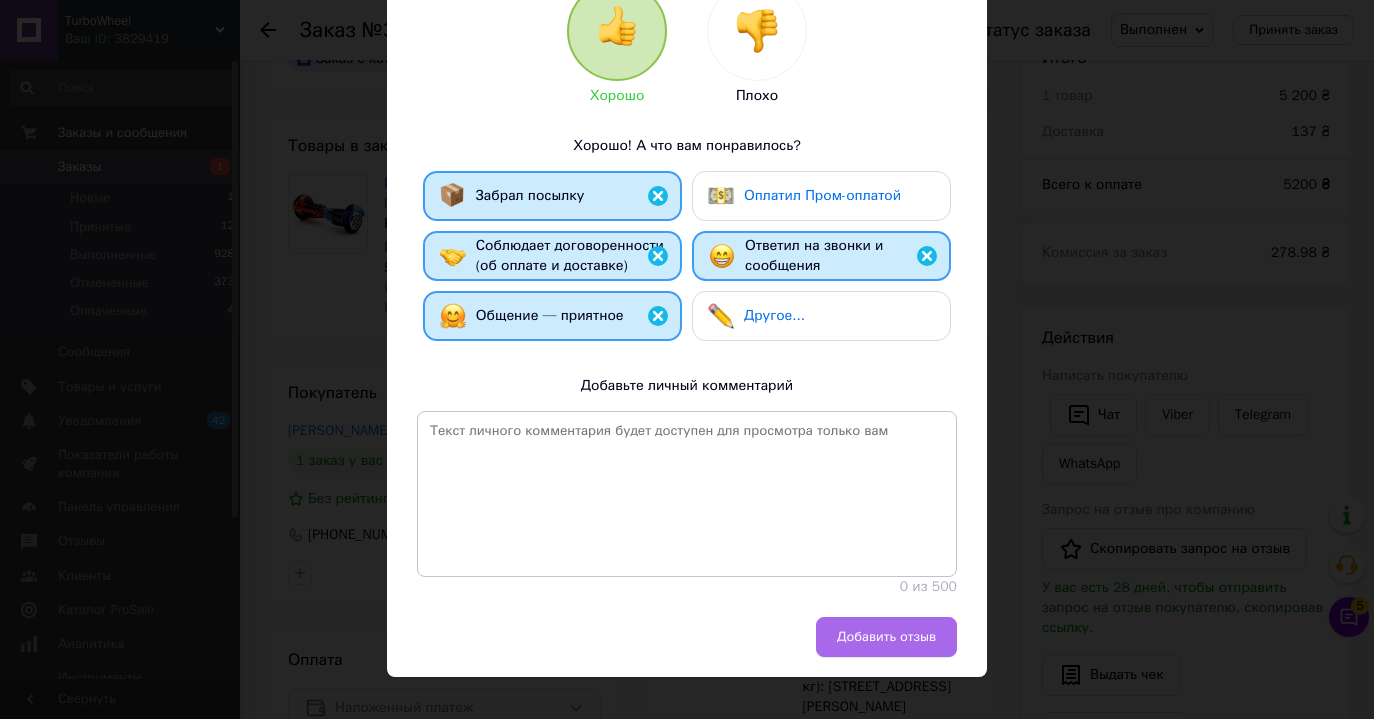 click on "Добавить отзыв" at bounding box center [886, 637] 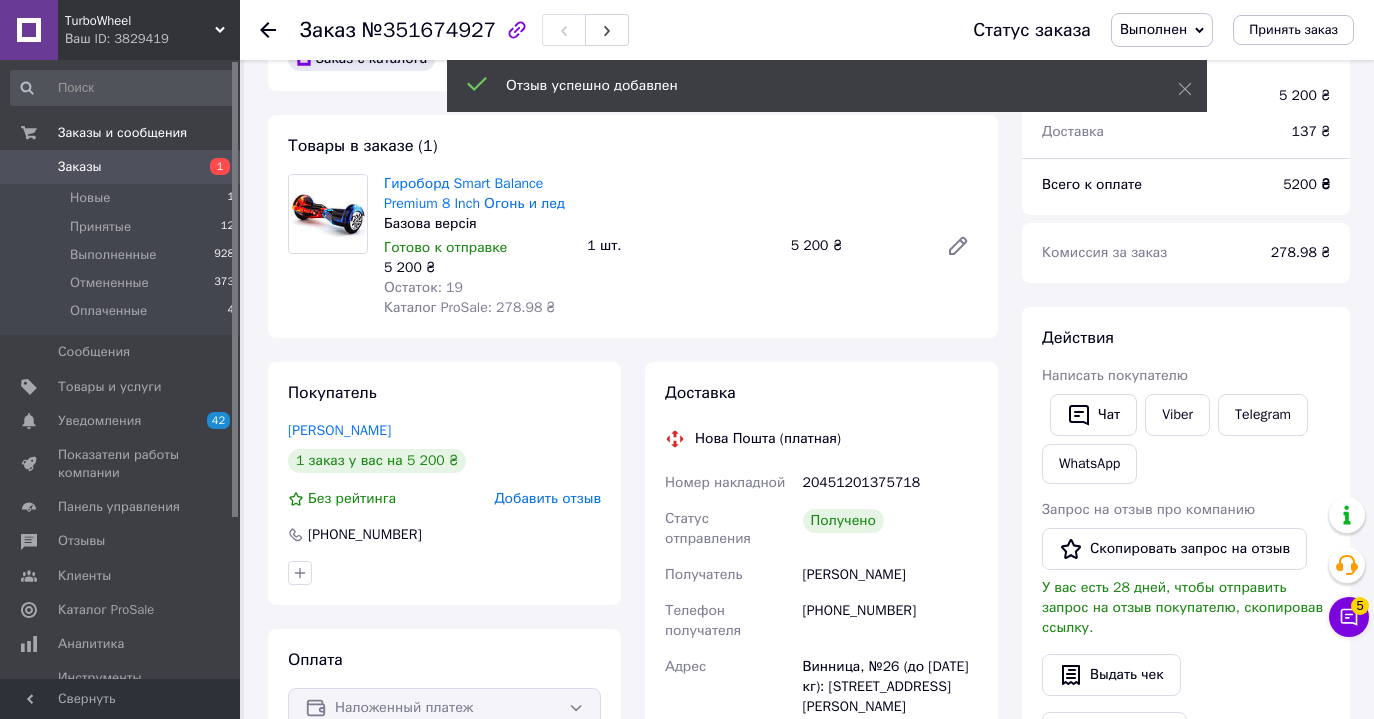 click 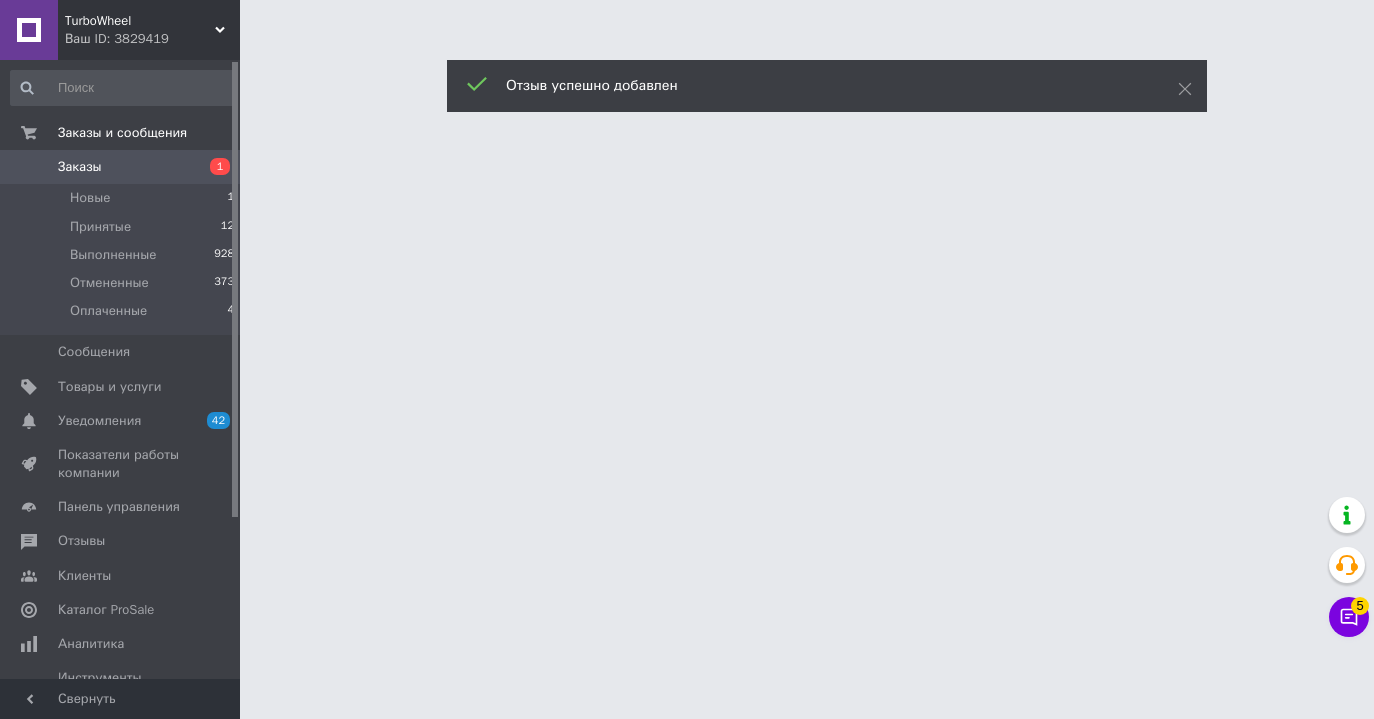 scroll, scrollTop: 0, scrollLeft: 0, axis: both 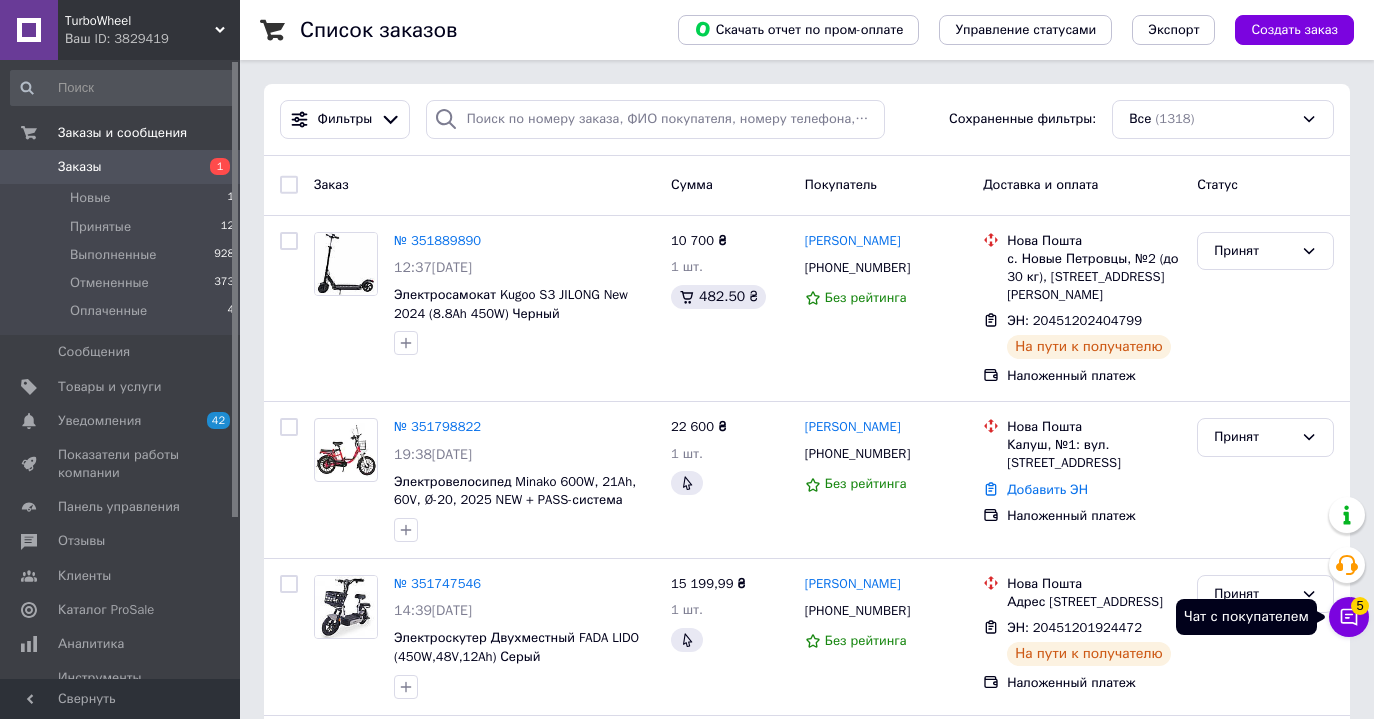 click on "Чат с покупателем 5" at bounding box center [1349, 617] 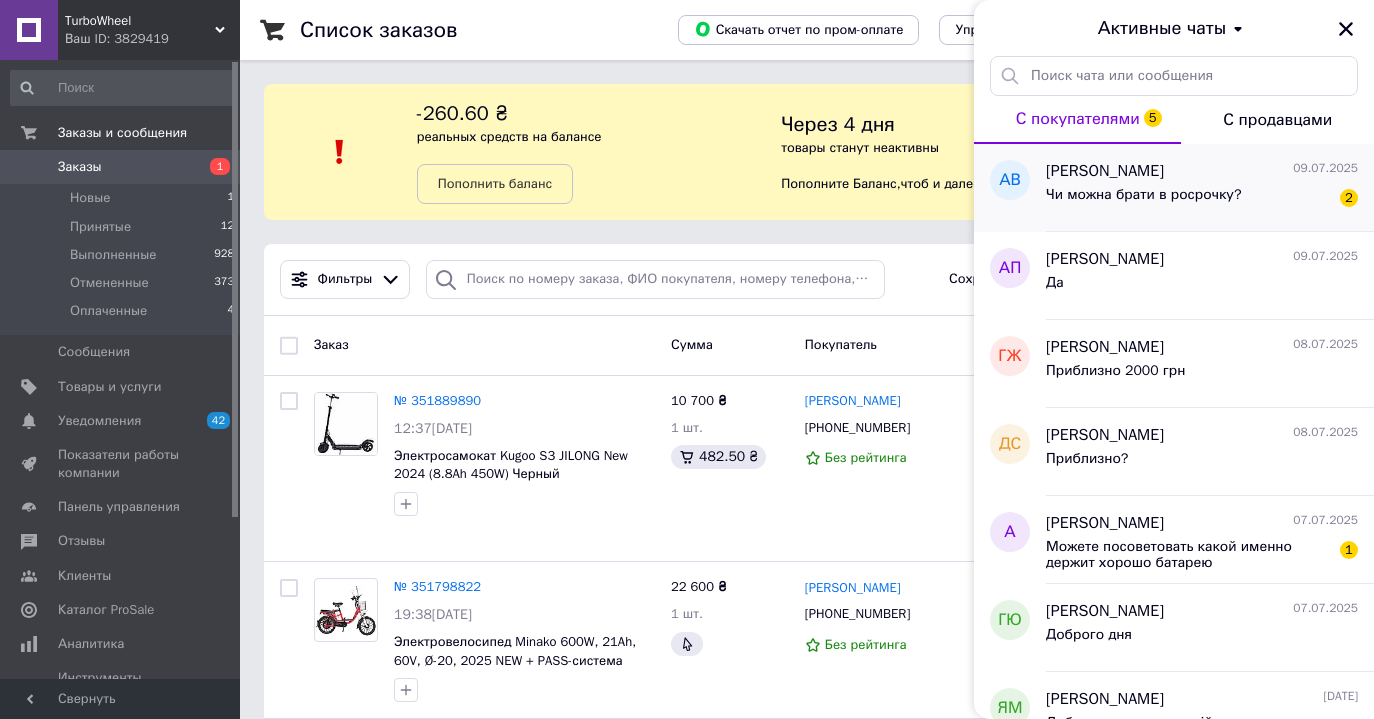 click on "Чи можна брати в росрочку?" at bounding box center [1144, 195] 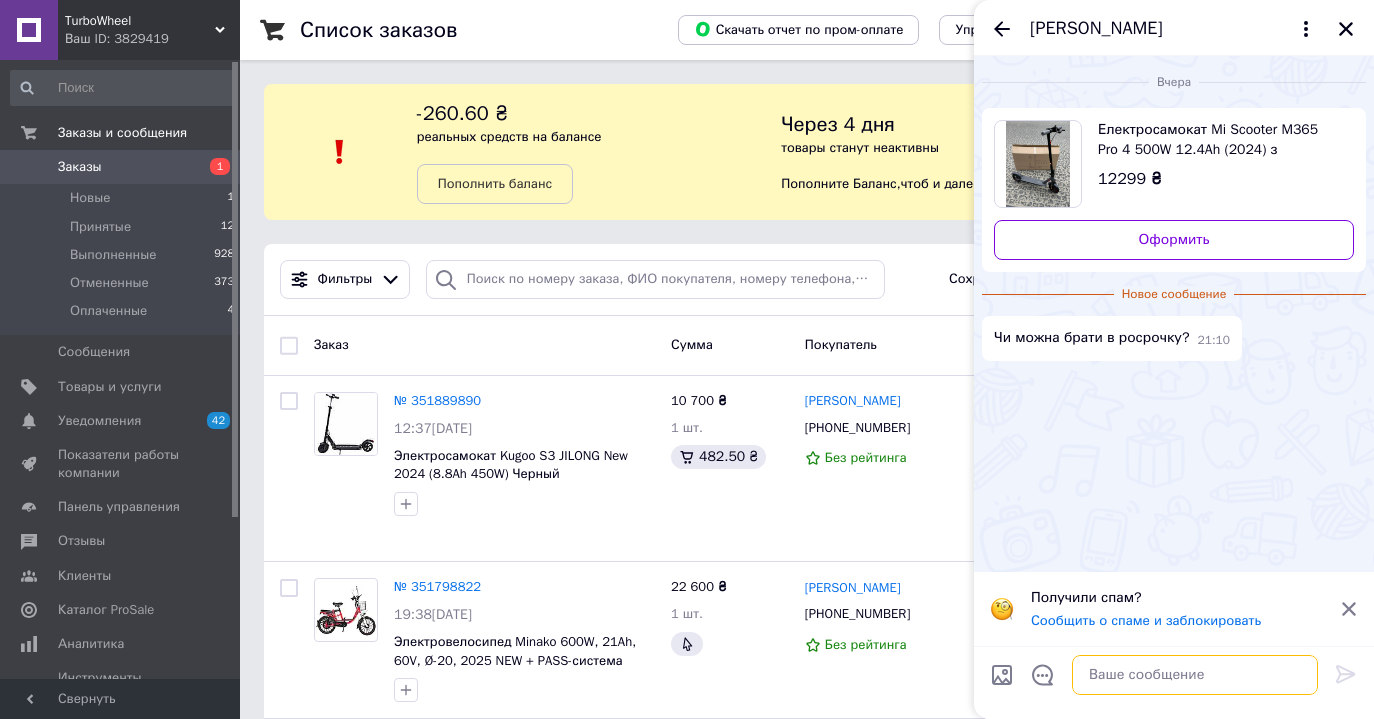click at bounding box center [1195, 675] 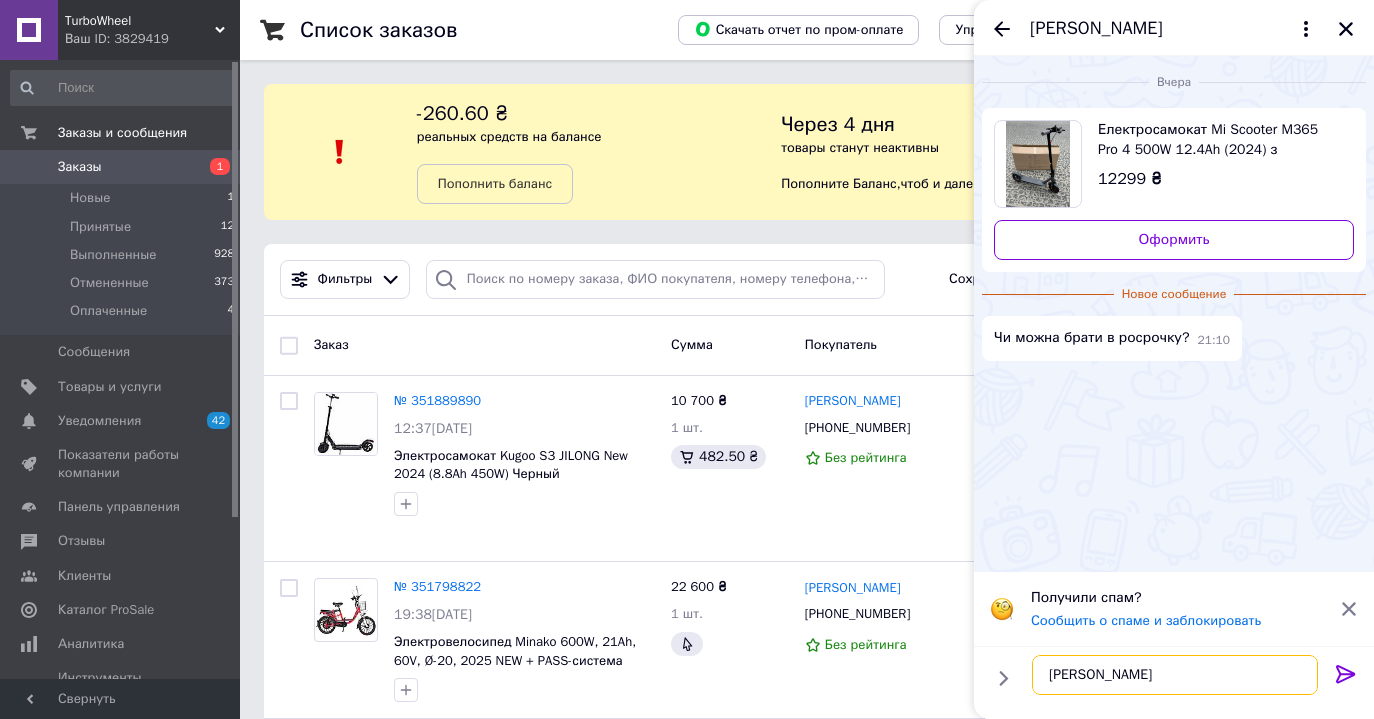 type on "Так" 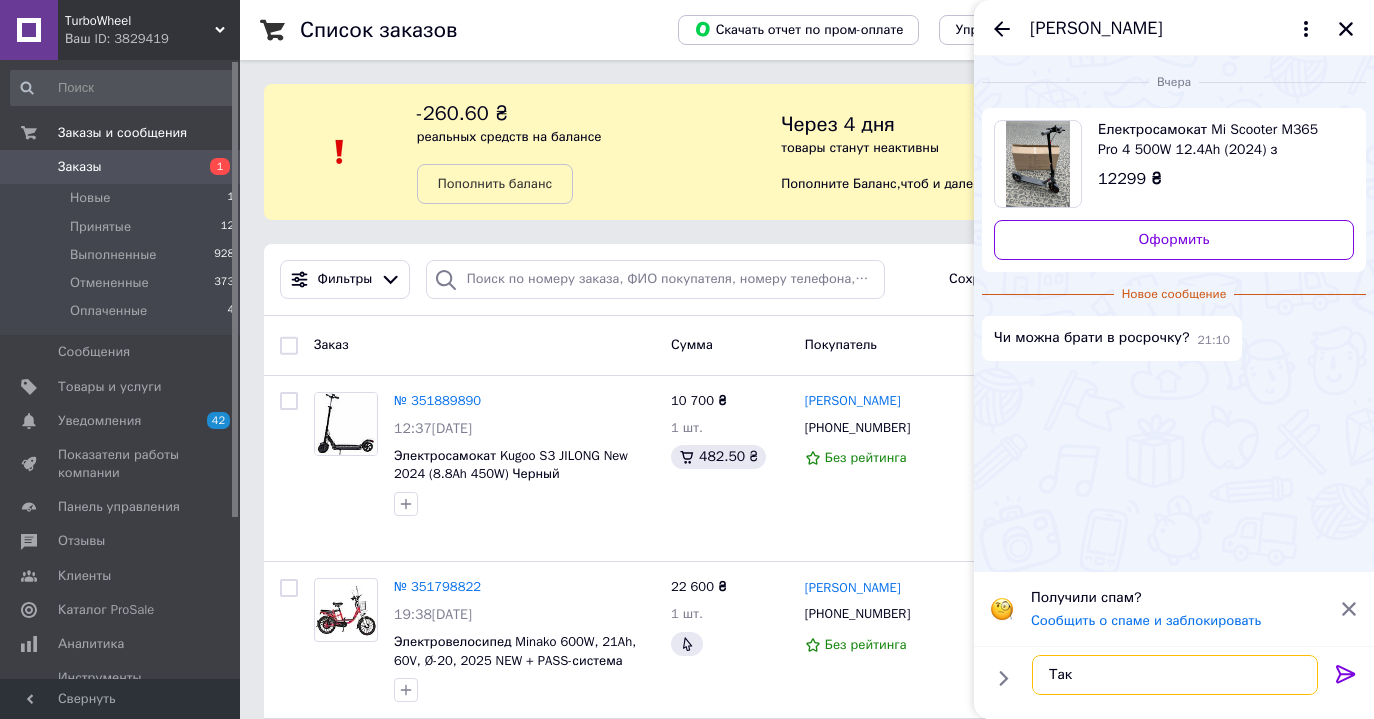 type 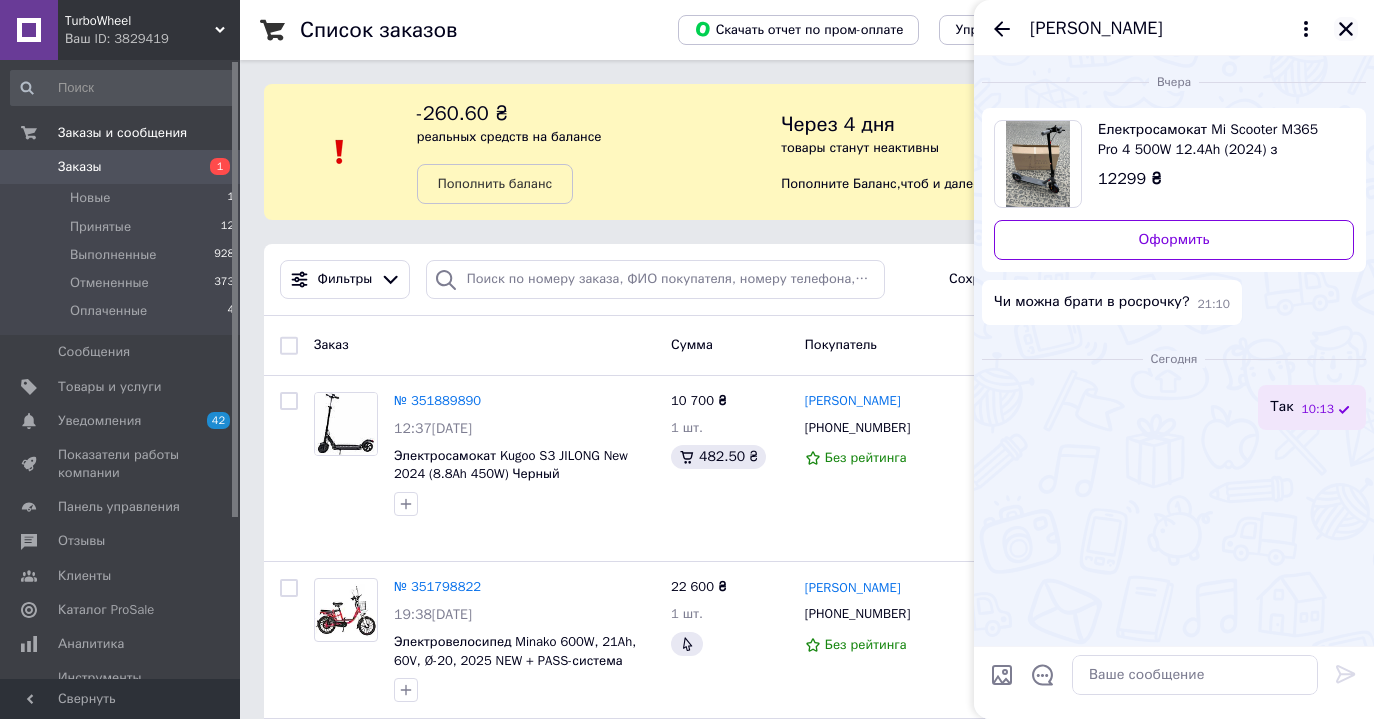 click 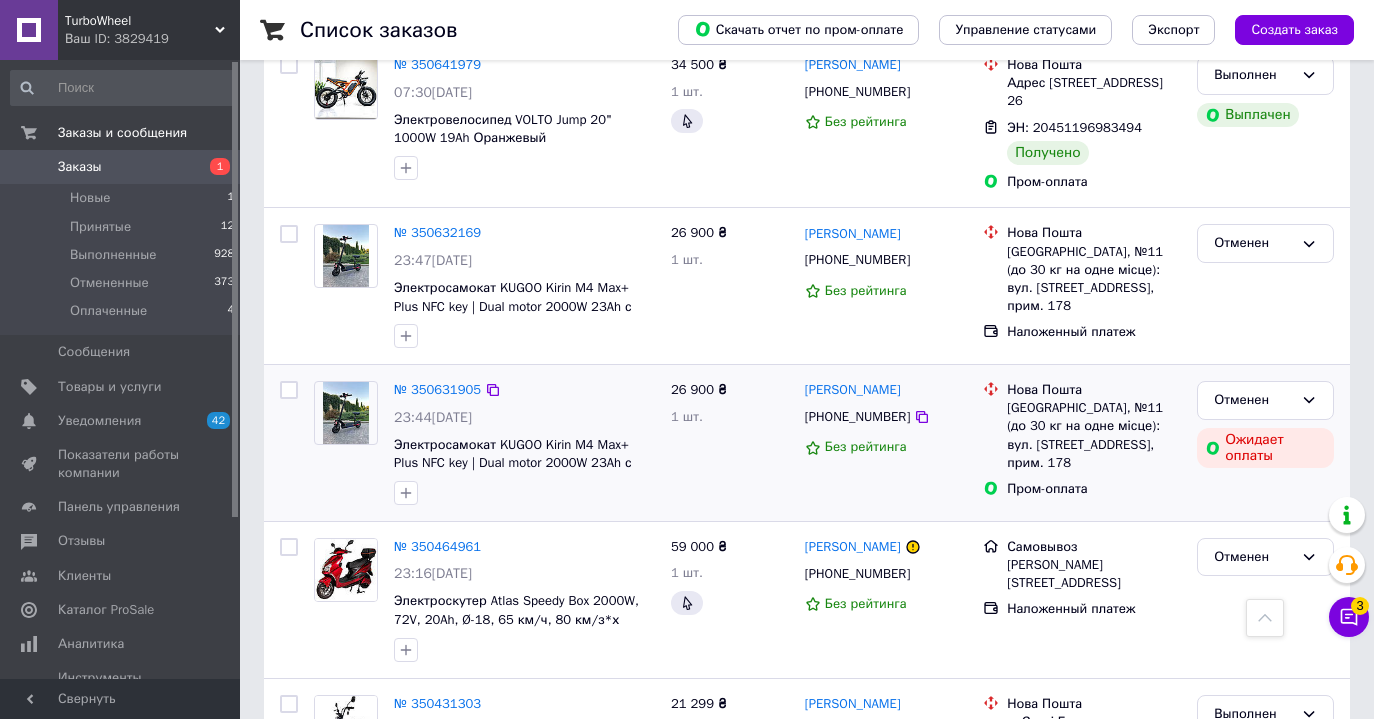 scroll, scrollTop: 4799, scrollLeft: 0, axis: vertical 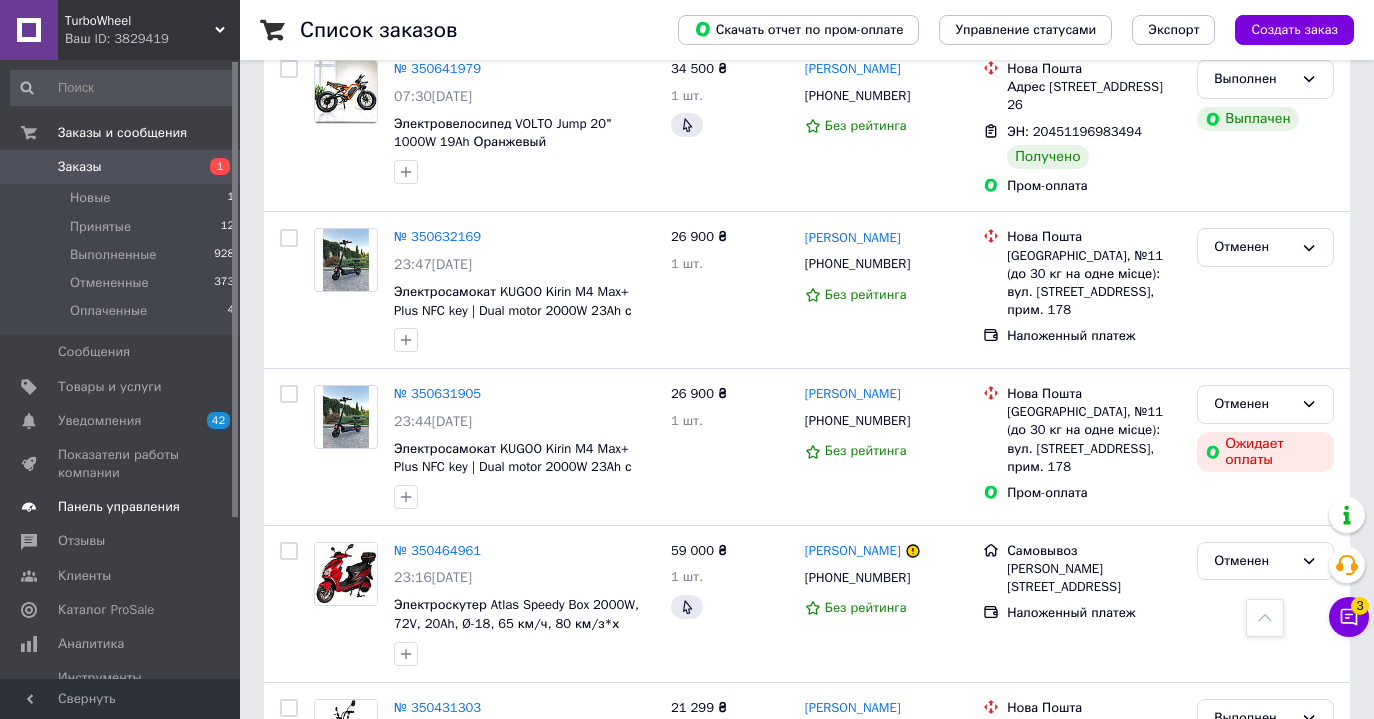 click on "Панель управления" at bounding box center (123, 507) 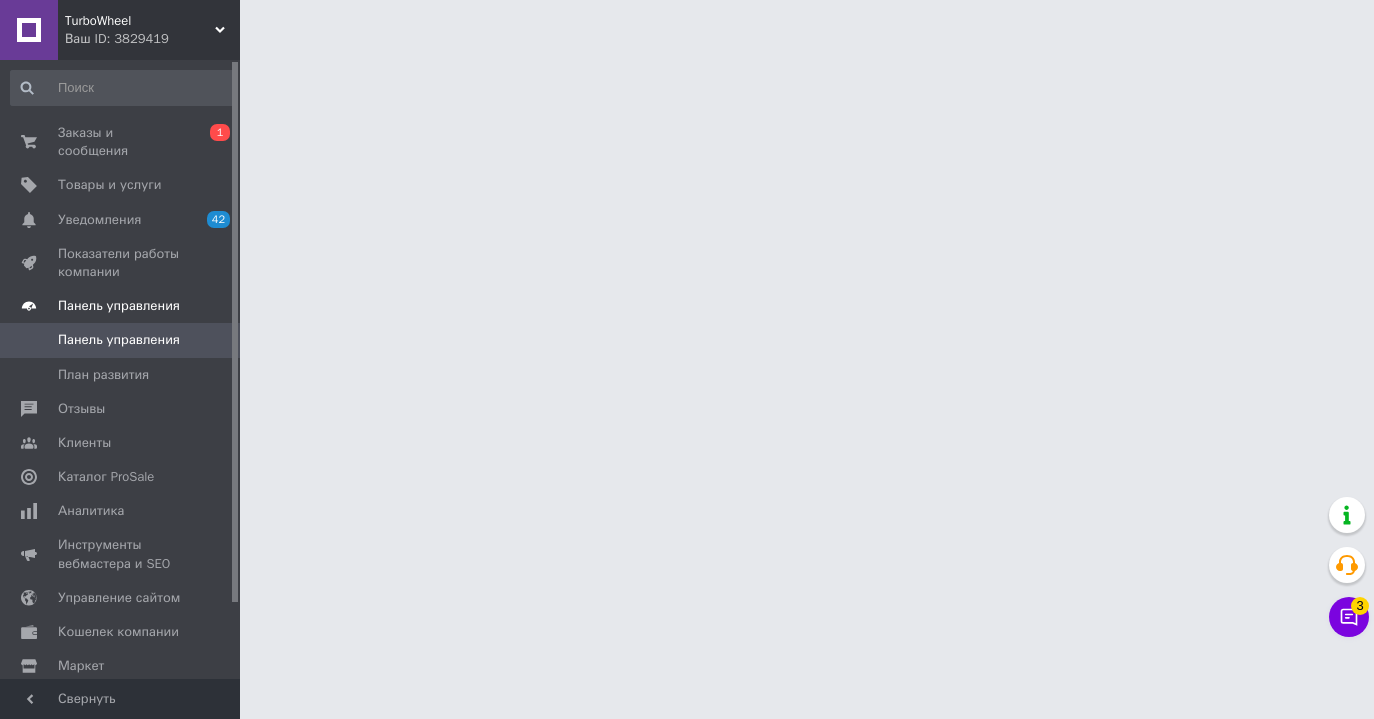 scroll, scrollTop: 0, scrollLeft: 0, axis: both 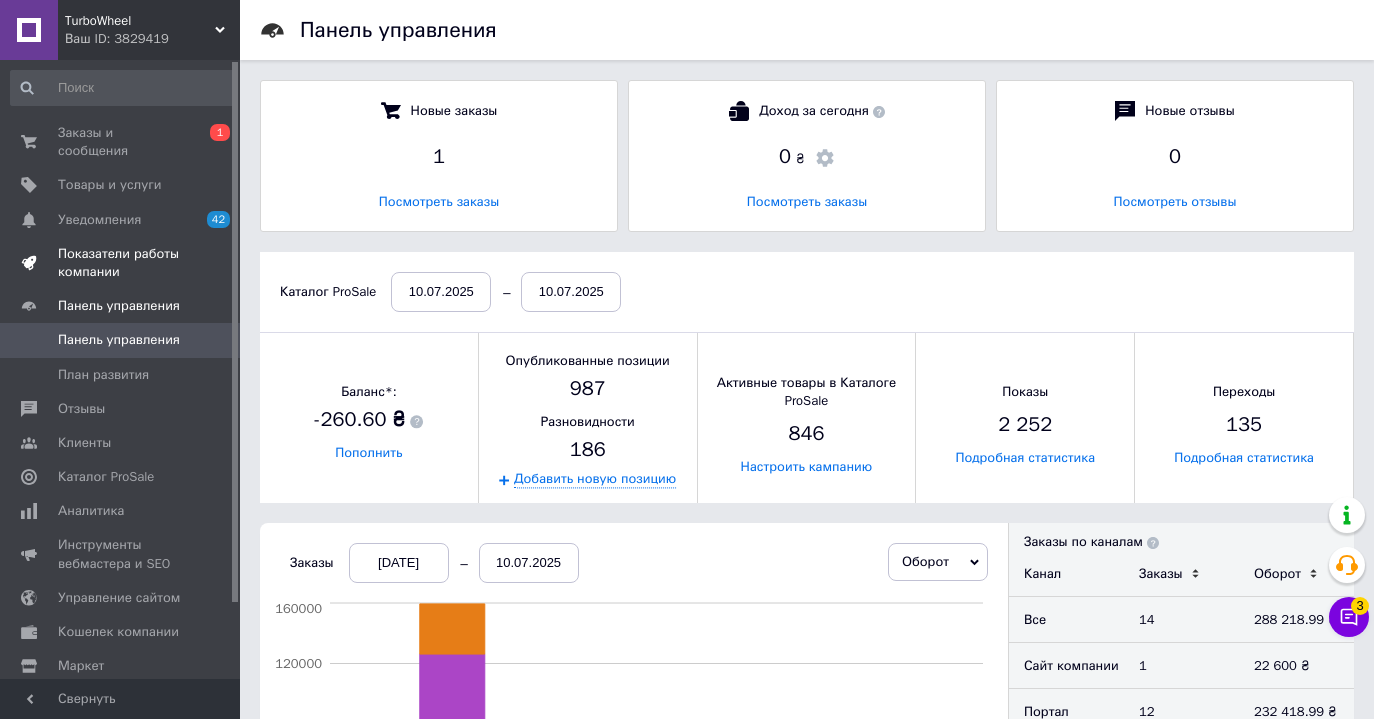 click on "Показатели работы компании" at bounding box center (121, 263) 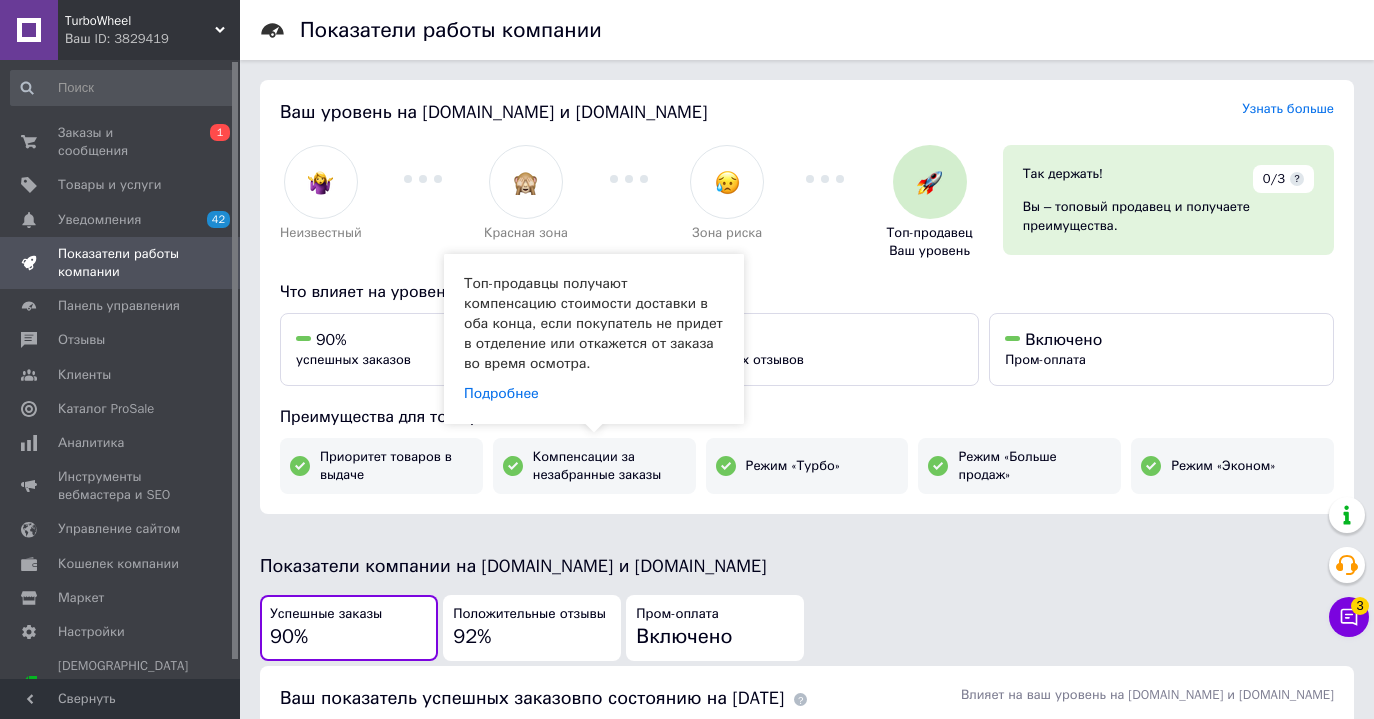 scroll, scrollTop: 0, scrollLeft: 0, axis: both 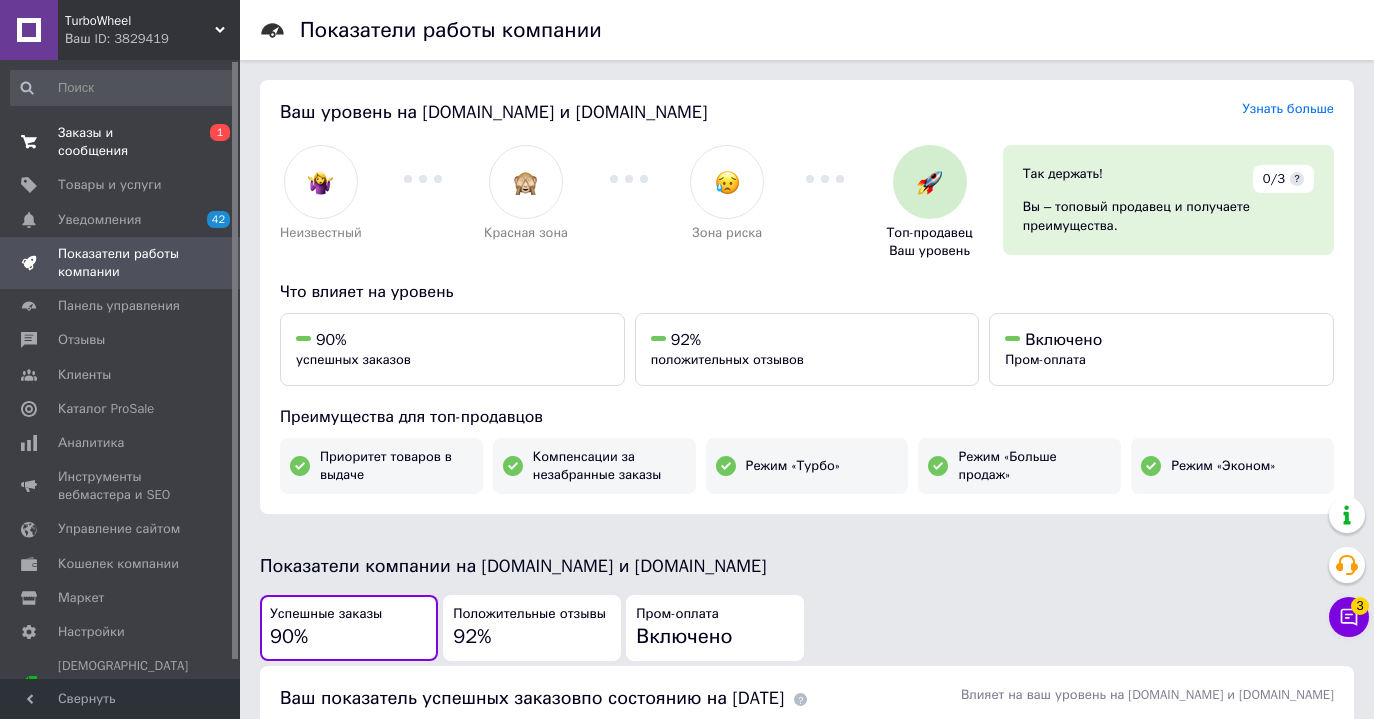 click on "Заказы и сообщения" at bounding box center [121, 142] 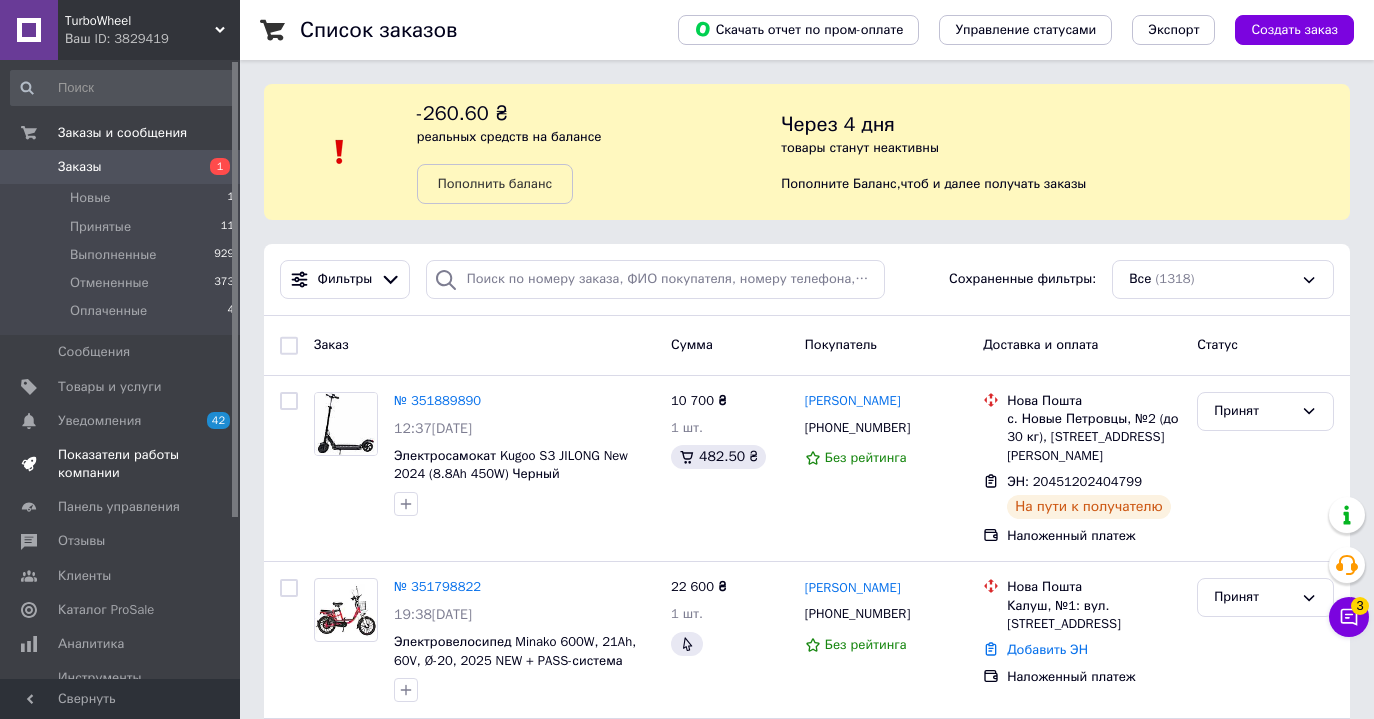 click on "Показатели работы компании" at bounding box center [121, 464] 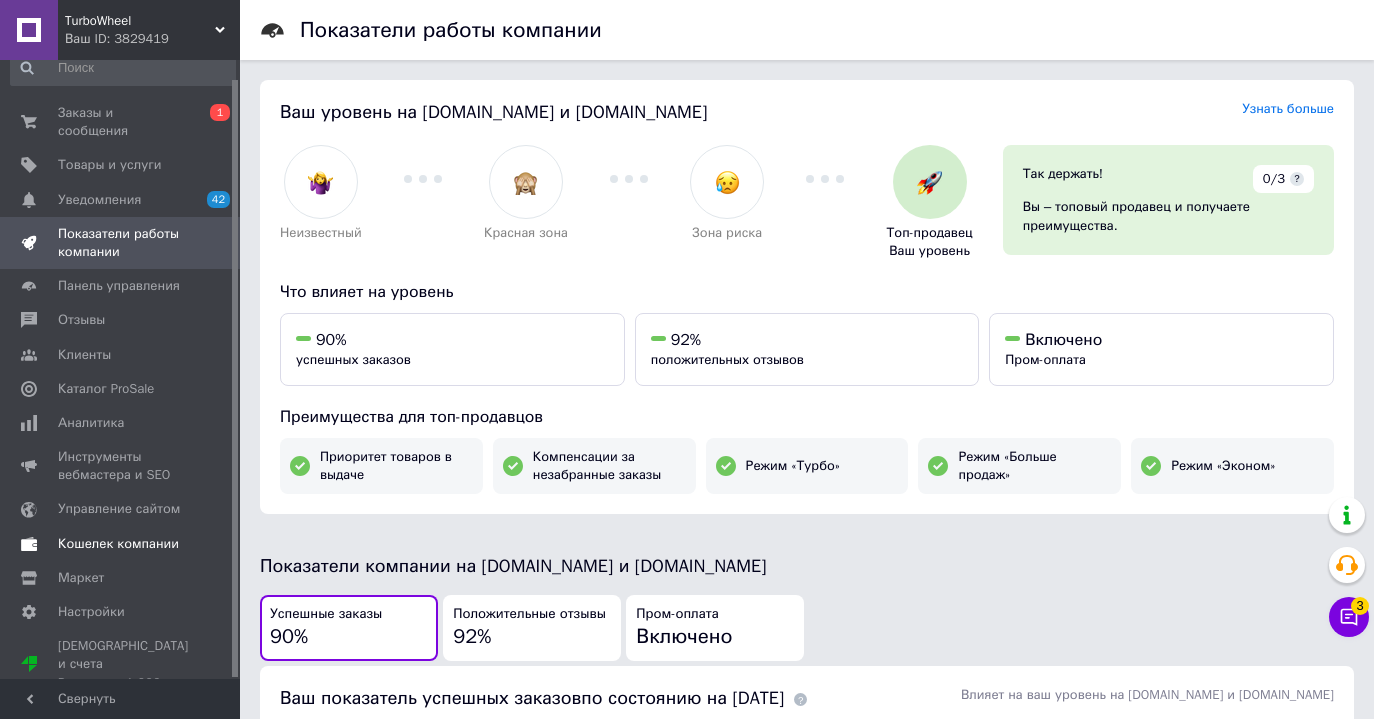 scroll, scrollTop: 19, scrollLeft: 0, axis: vertical 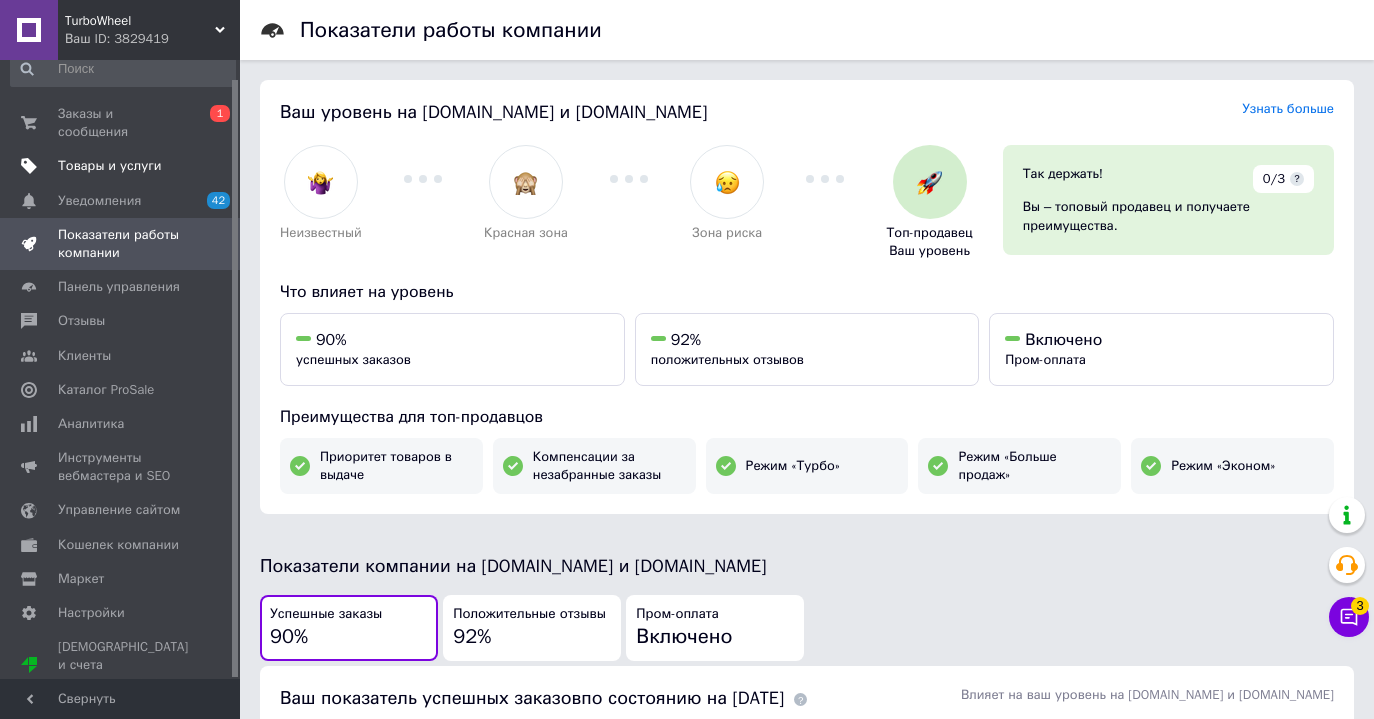 click on "Товары и услуги" at bounding box center (123, 166) 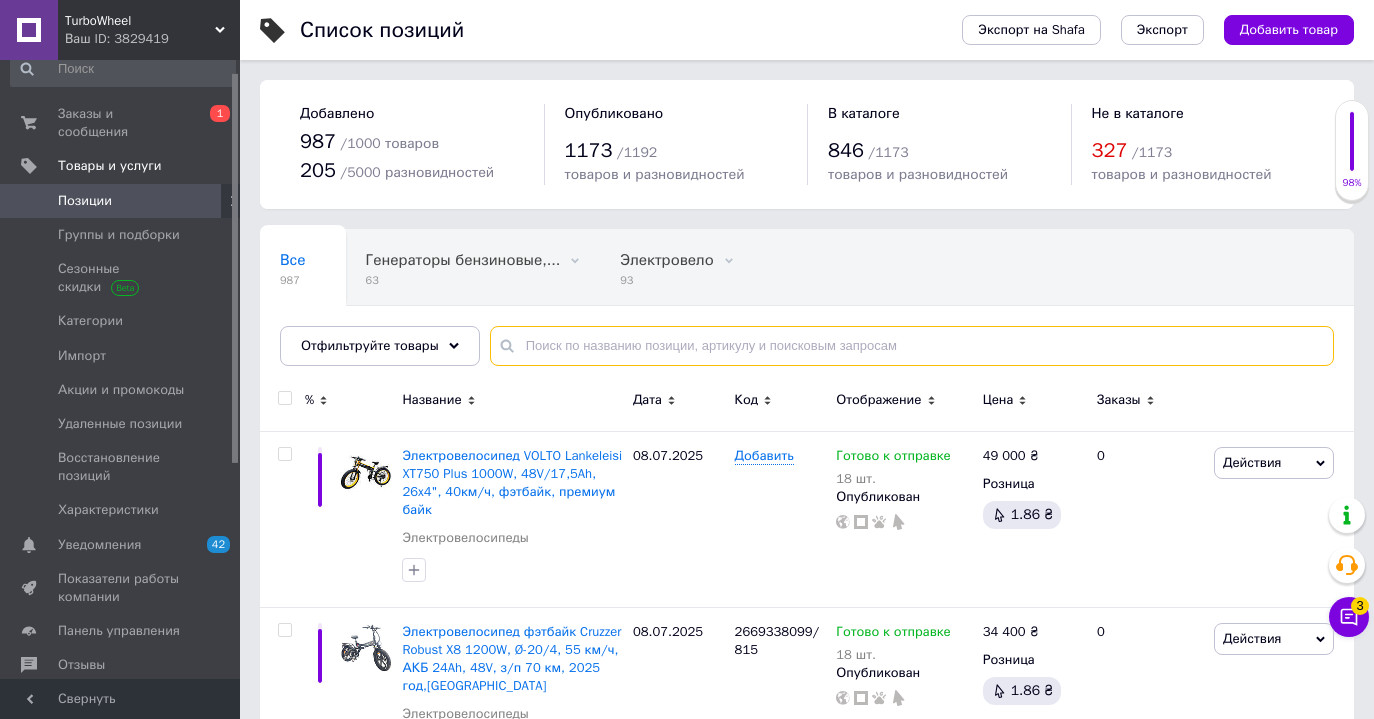 click at bounding box center (912, 346) 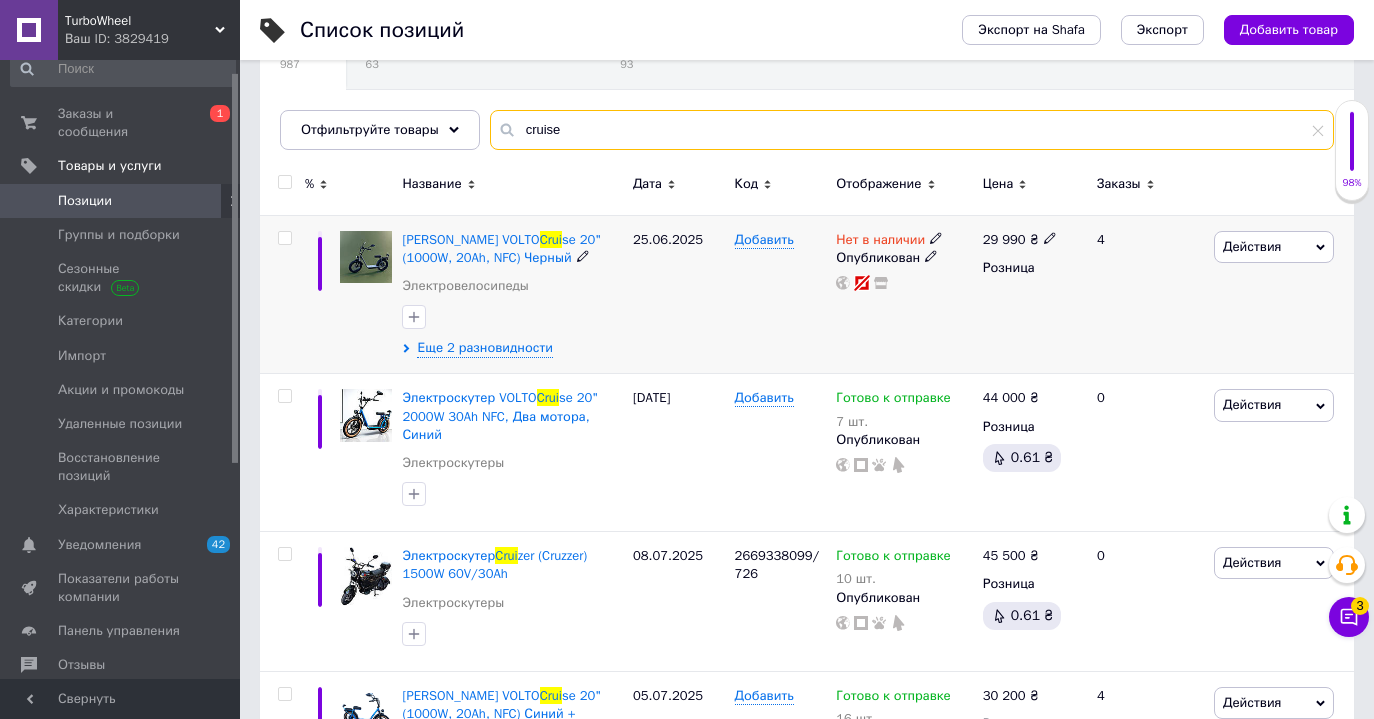 scroll, scrollTop: 233, scrollLeft: 0, axis: vertical 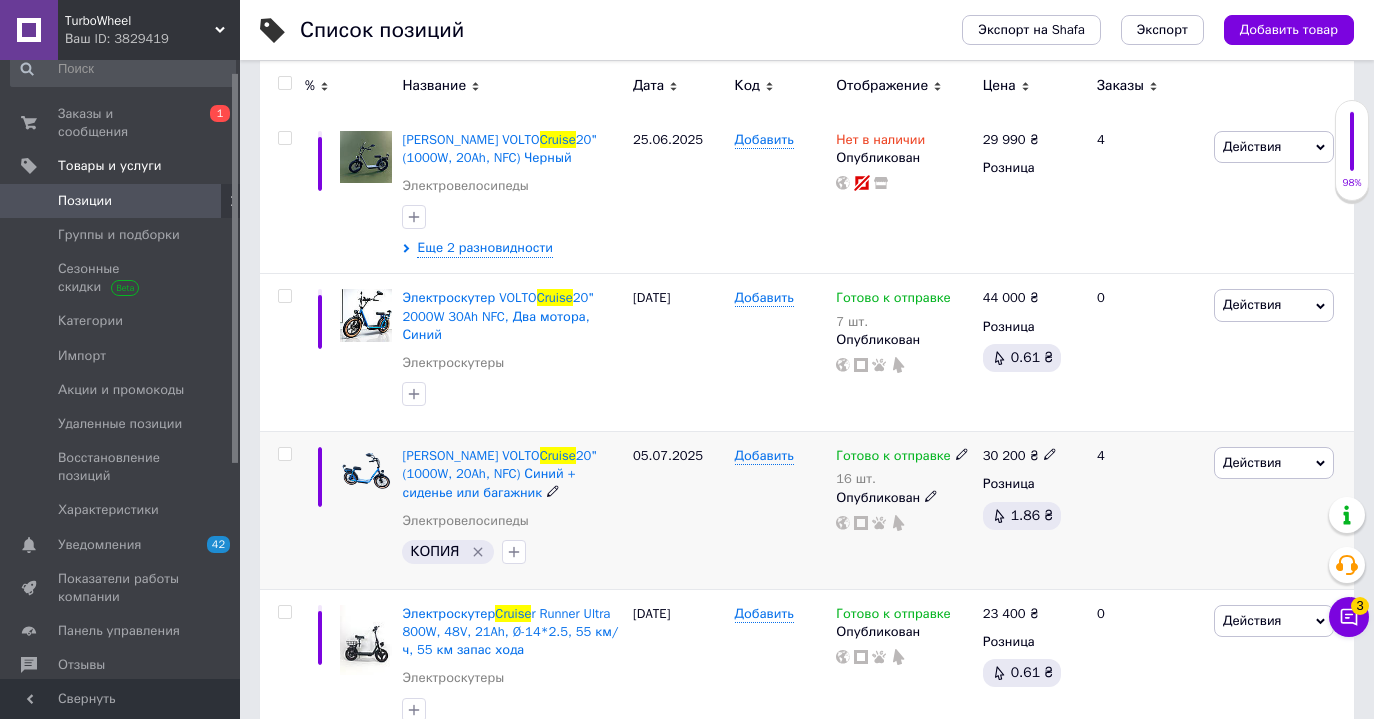 type on "cruise" 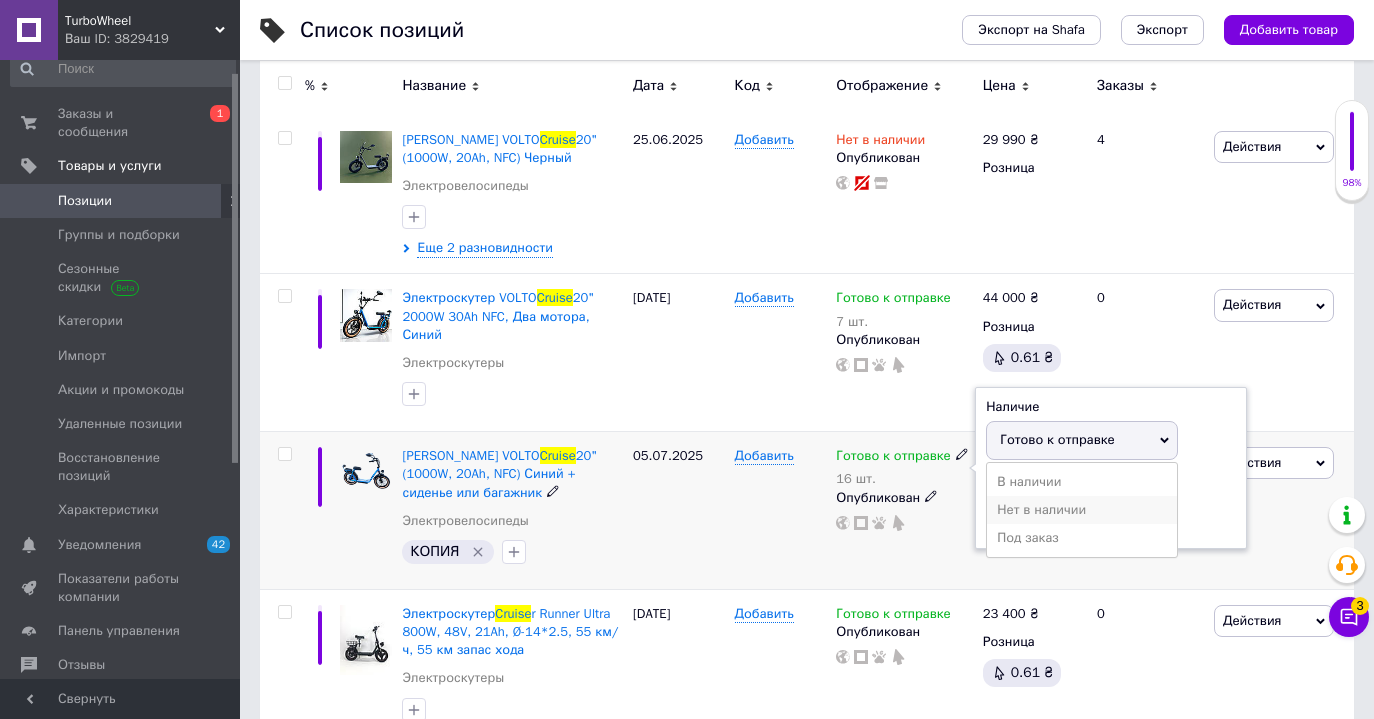 click on "Нет в наличии" at bounding box center (1082, 510) 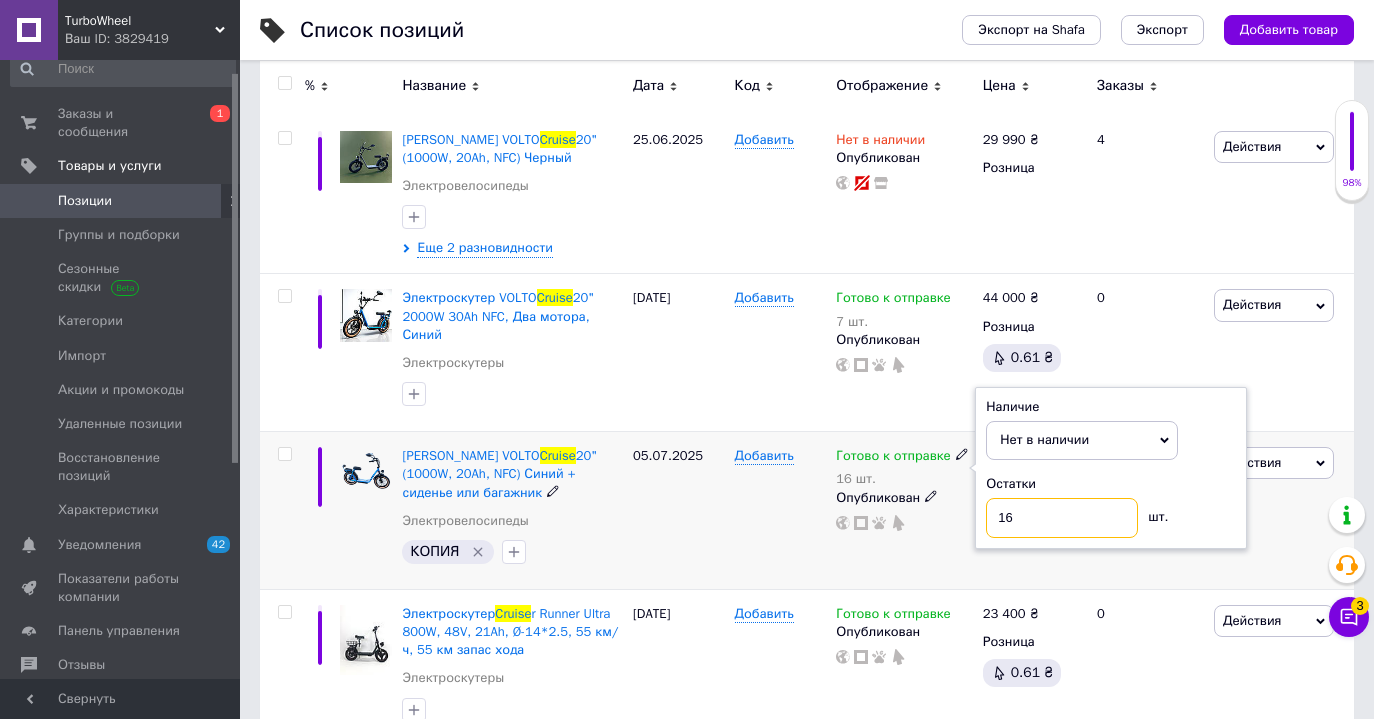 click on "16" at bounding box center [1062, 518] 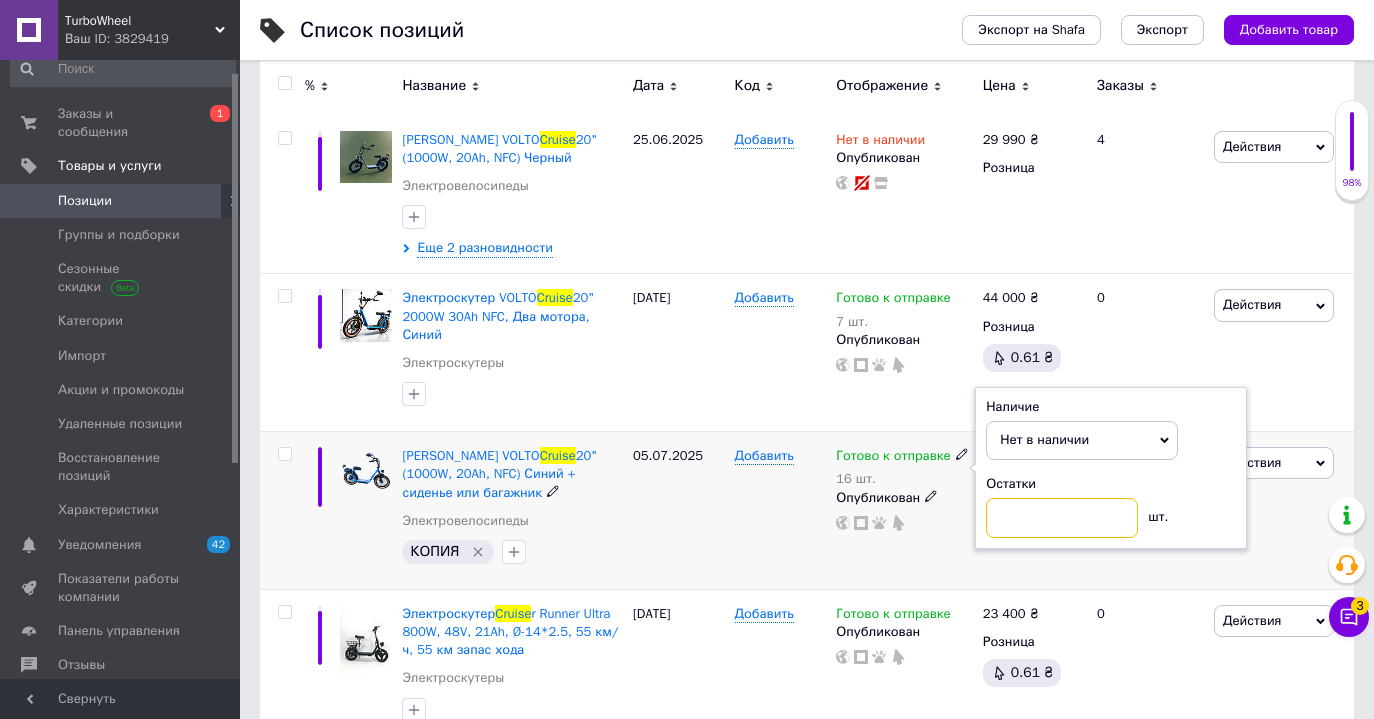 type 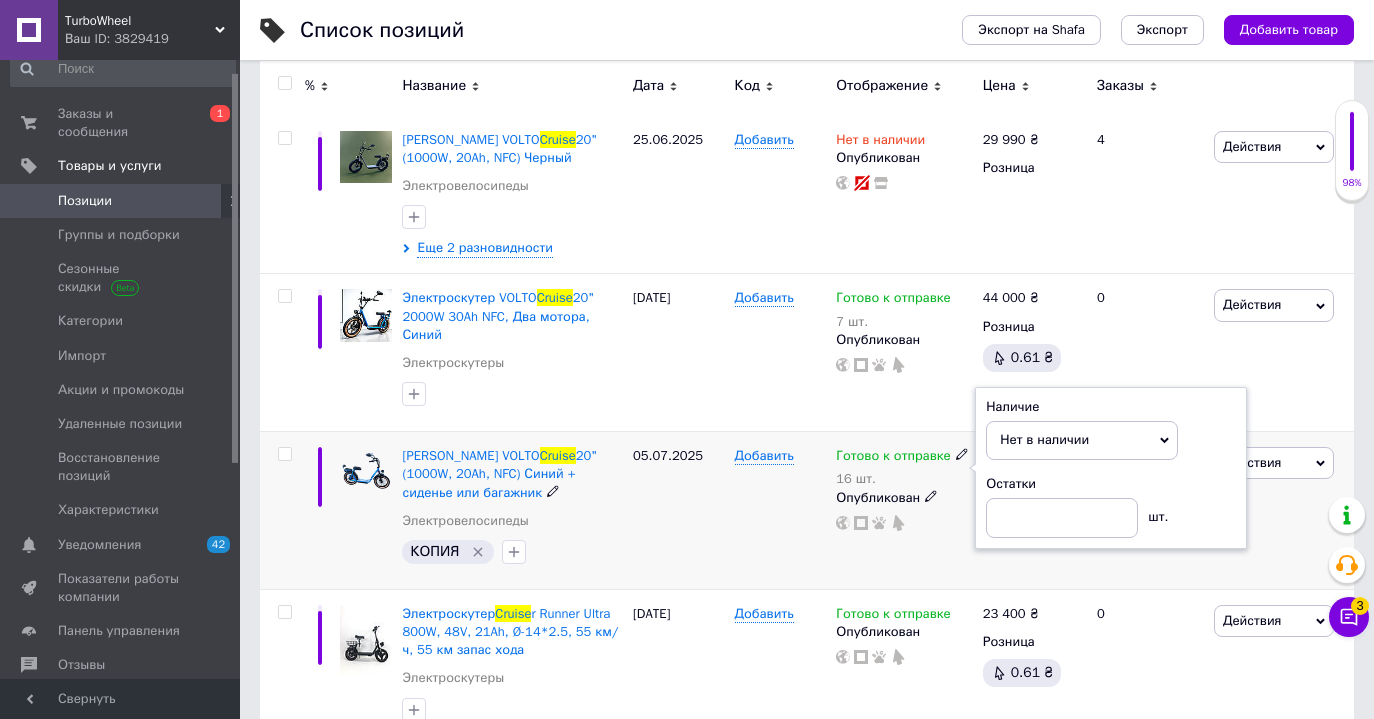 click on "Готово к отправке 16 шт. Наличие Нет в наличии В наличии Под заказ Готово к отправке Остатки шт. Опубликован" at bounding box center (904, 511) 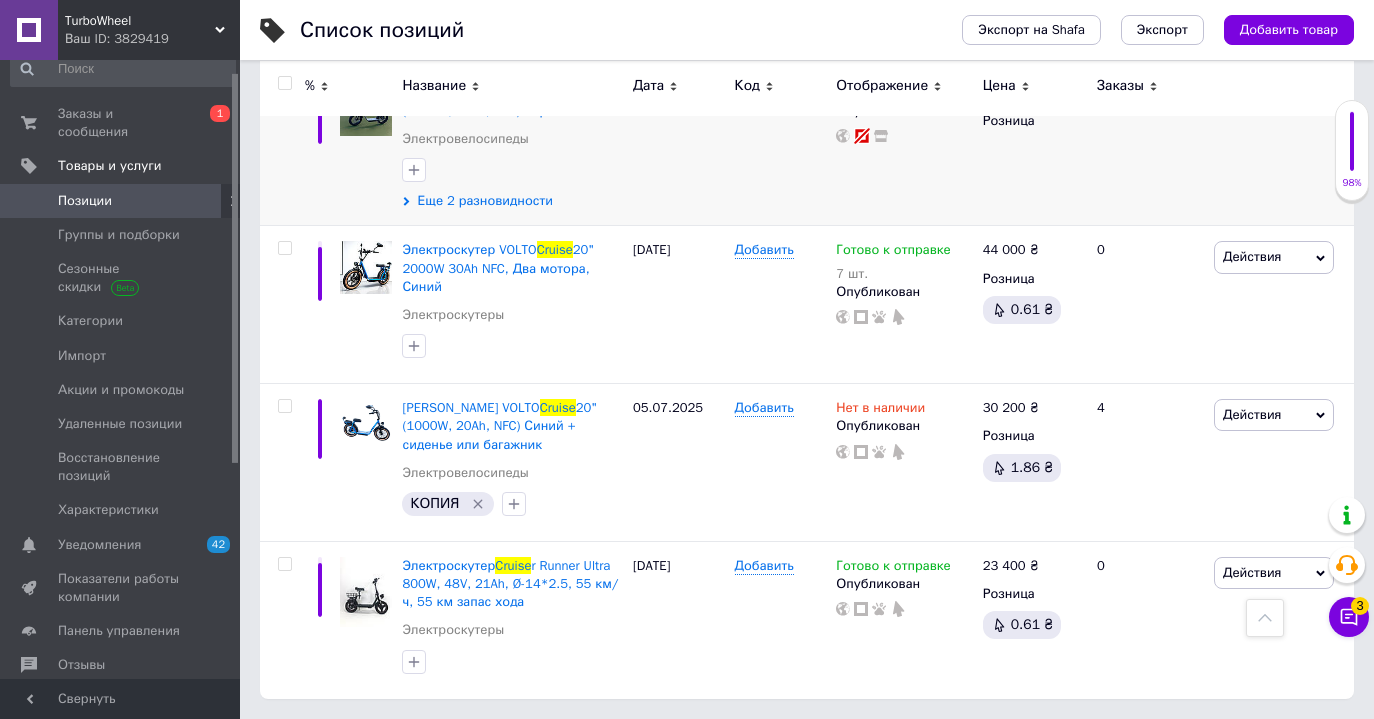 scroll, scrollTop: 377, scrollLeft: 0, axis: vertical 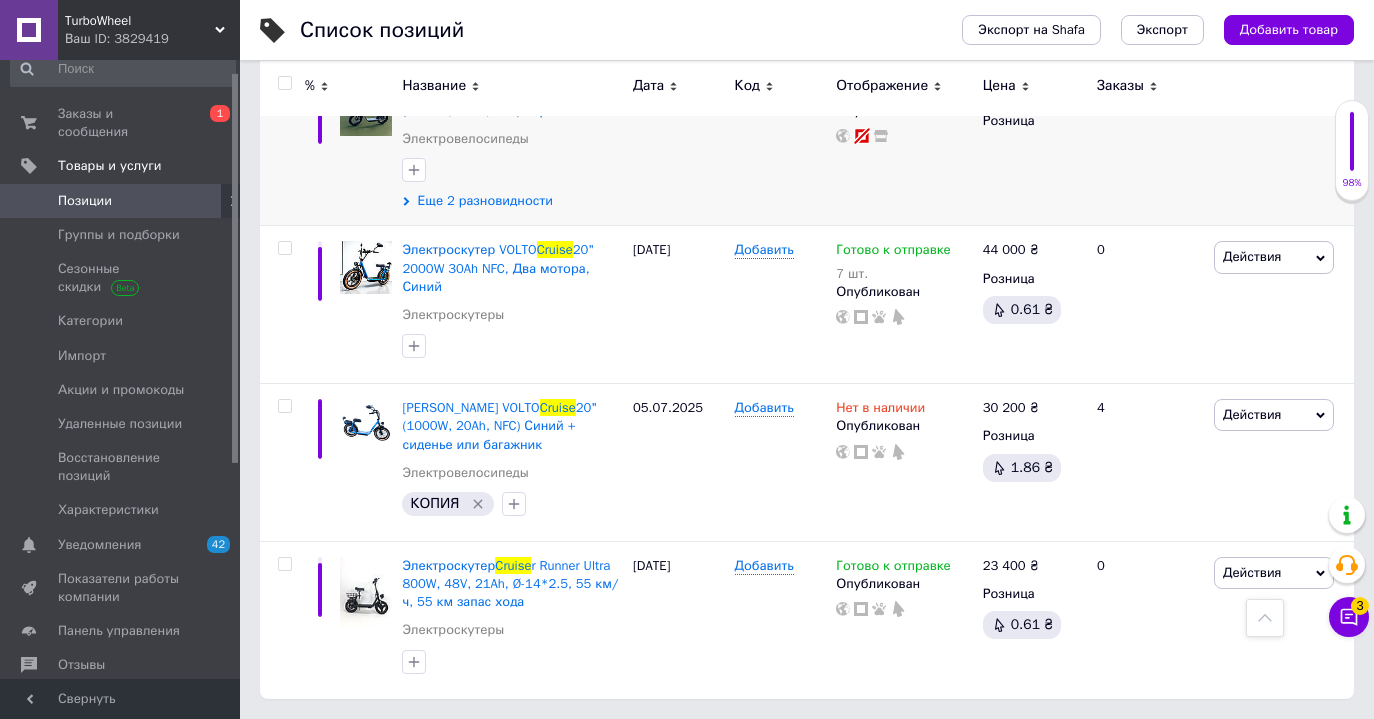 click on "Еще 2 разновидности" at bounding box center [484, 201] 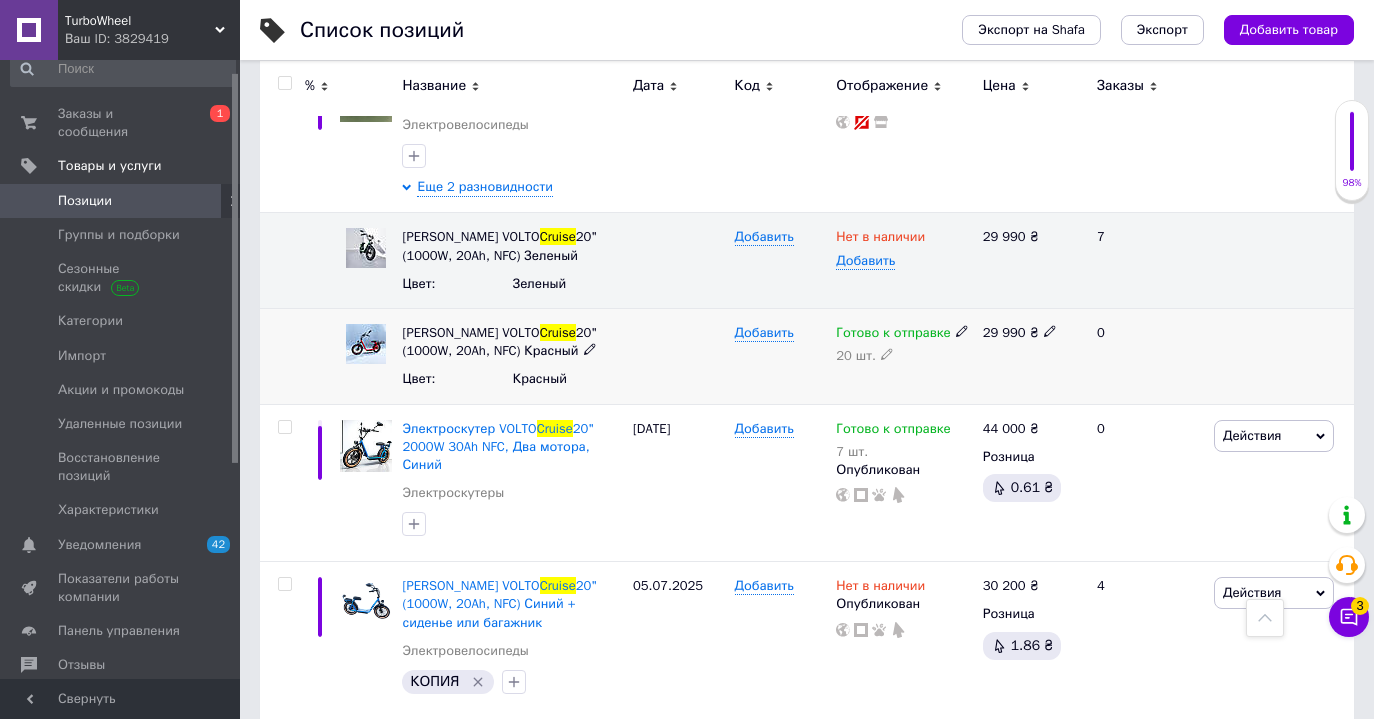 click 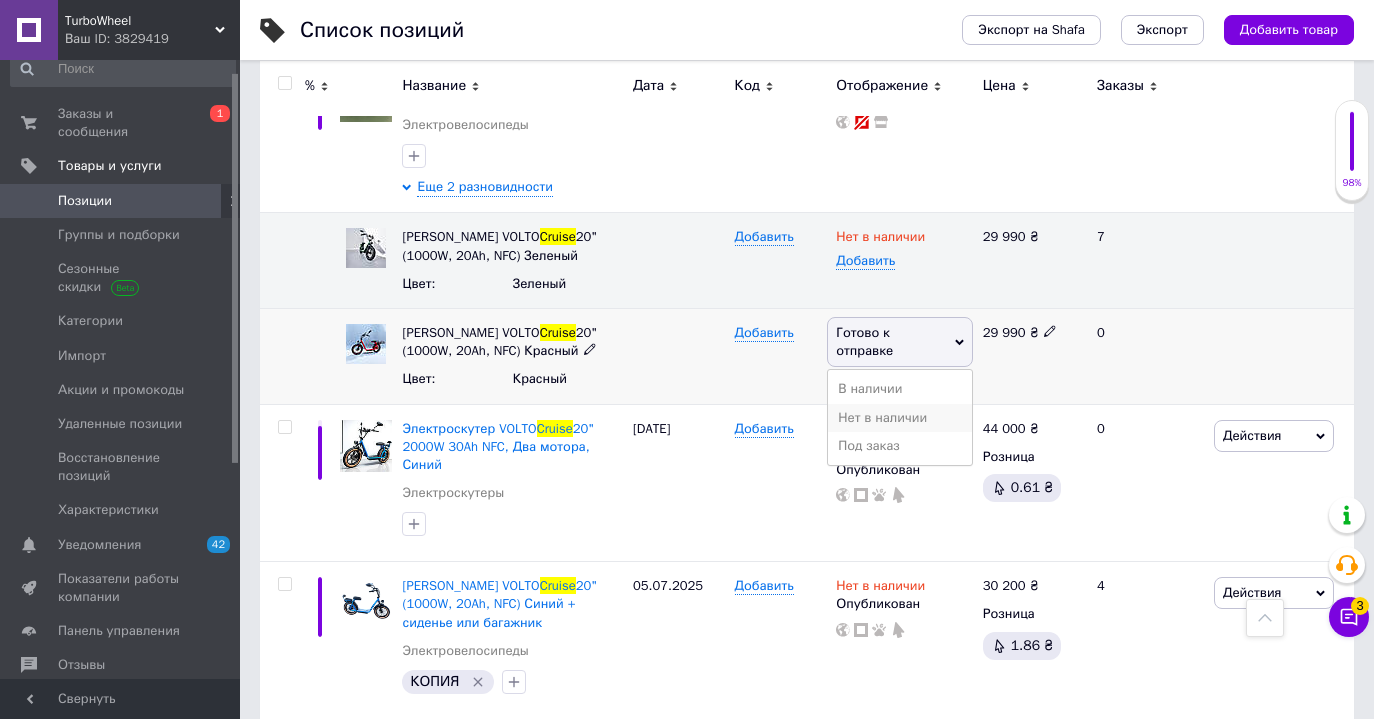 click on "Нет в наличии" at bounding box center (899, 418) 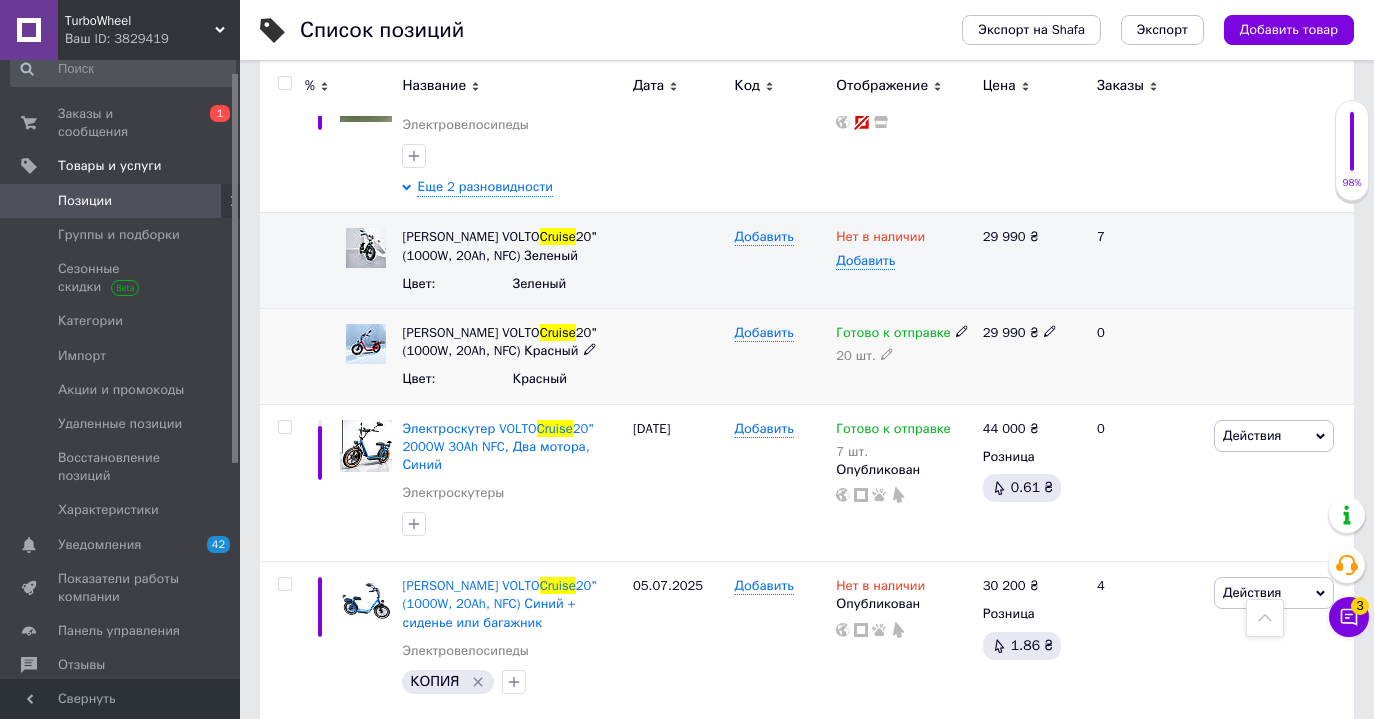 click 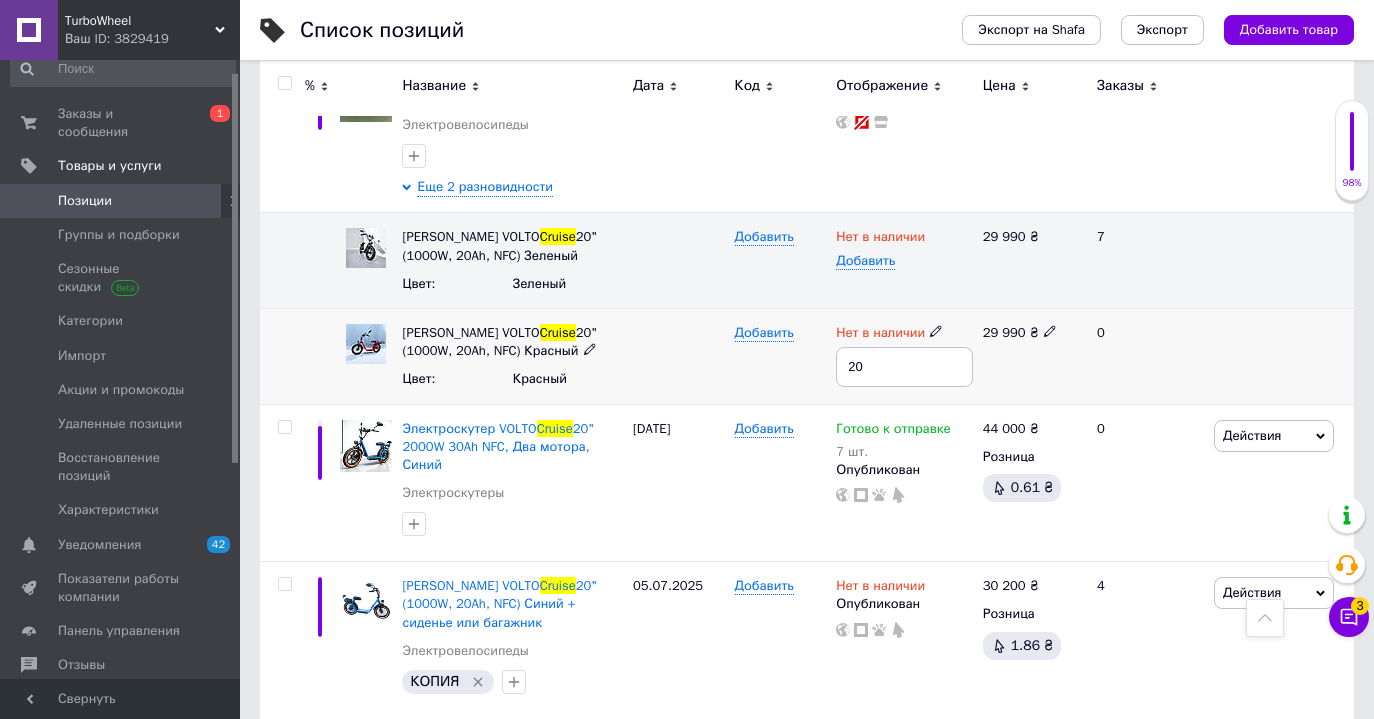 click on "20" at bounding box center [904, 367] 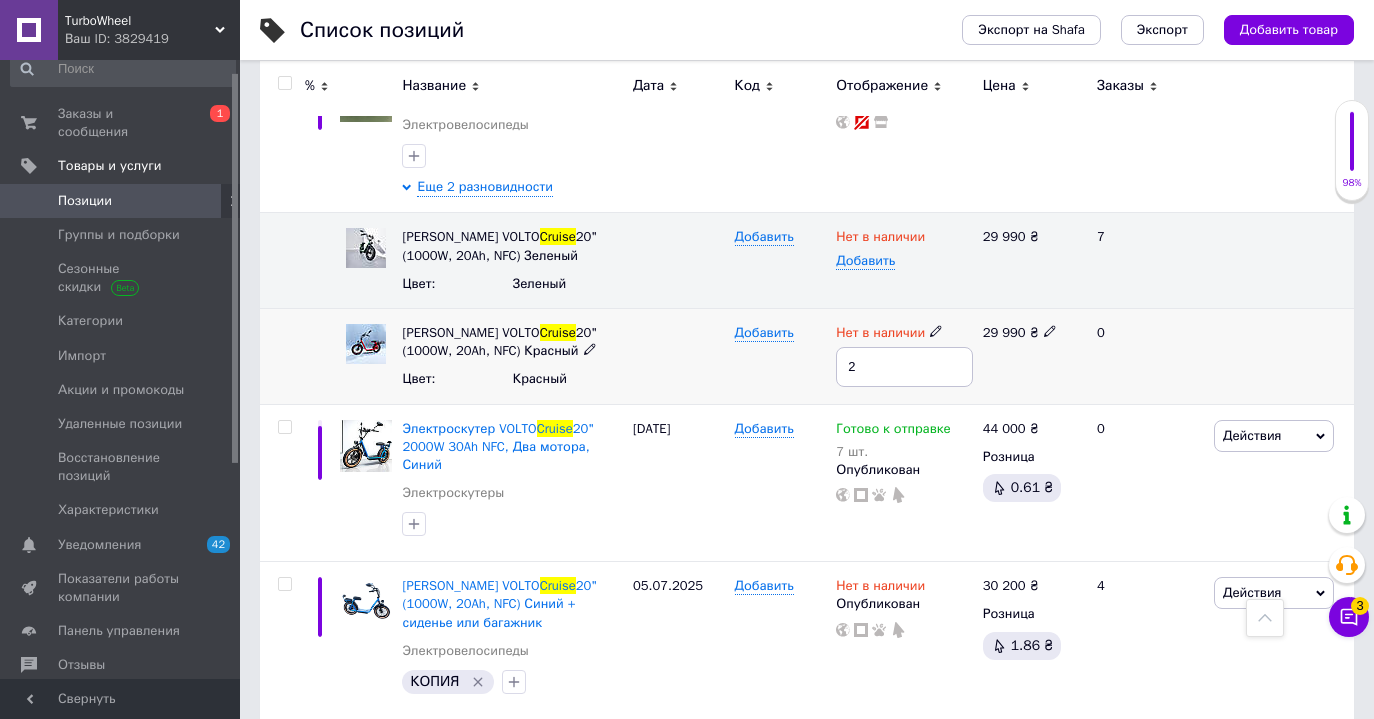 type 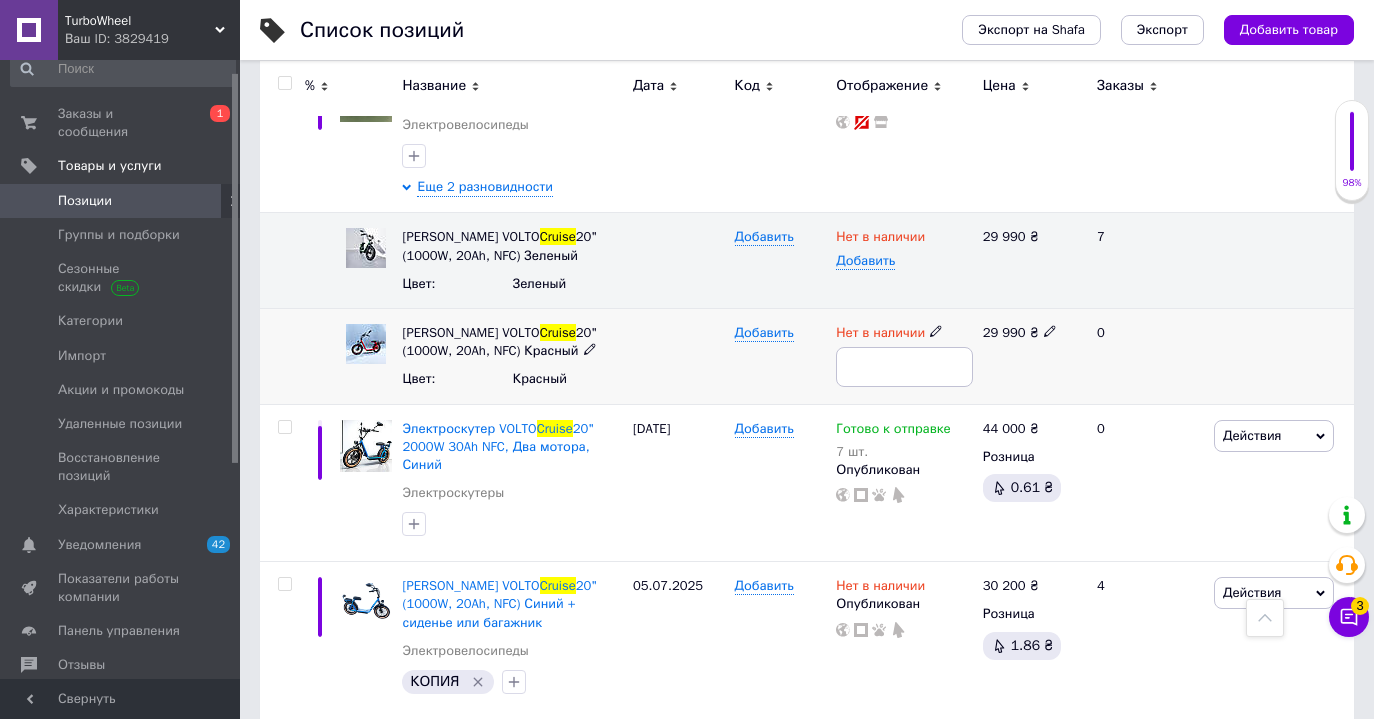 click on "Нет в наличии" at bounding box center (904, 356) 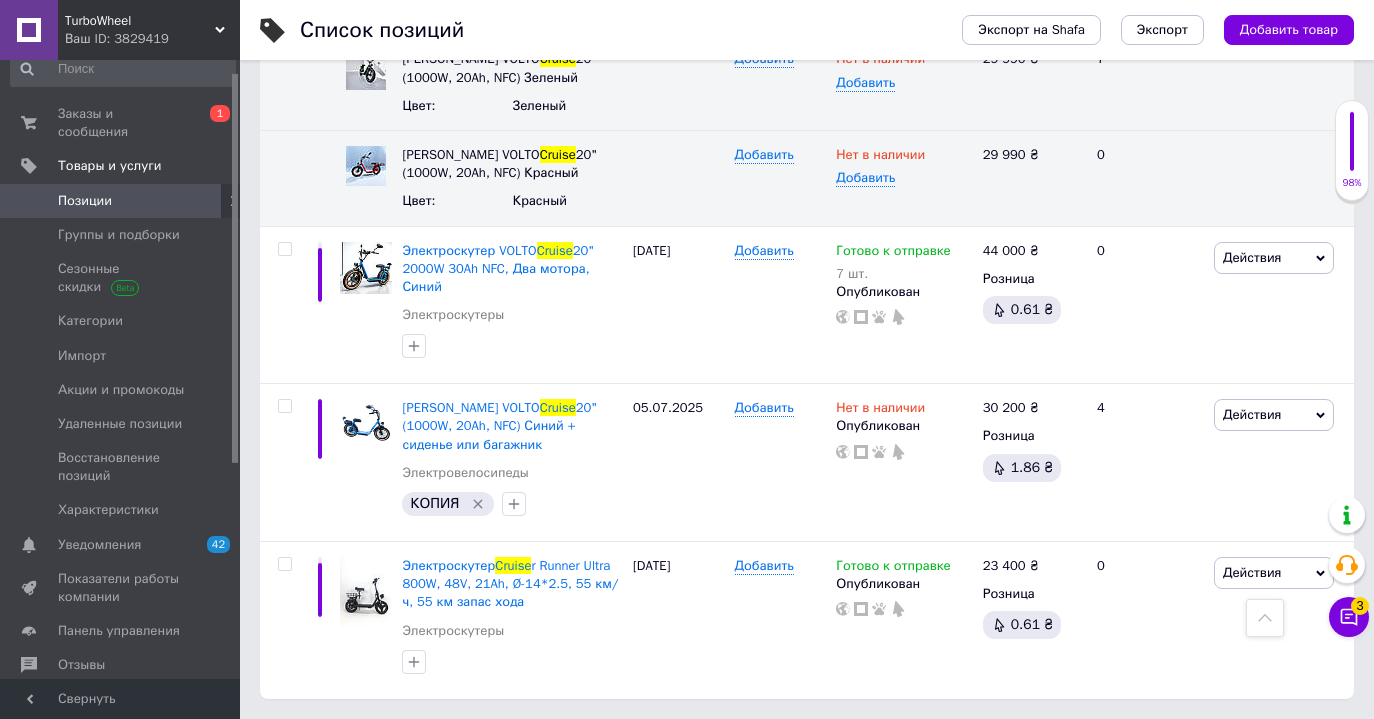 scroll, scrollTop: 603, scrollLeft: 0, axis: vertical 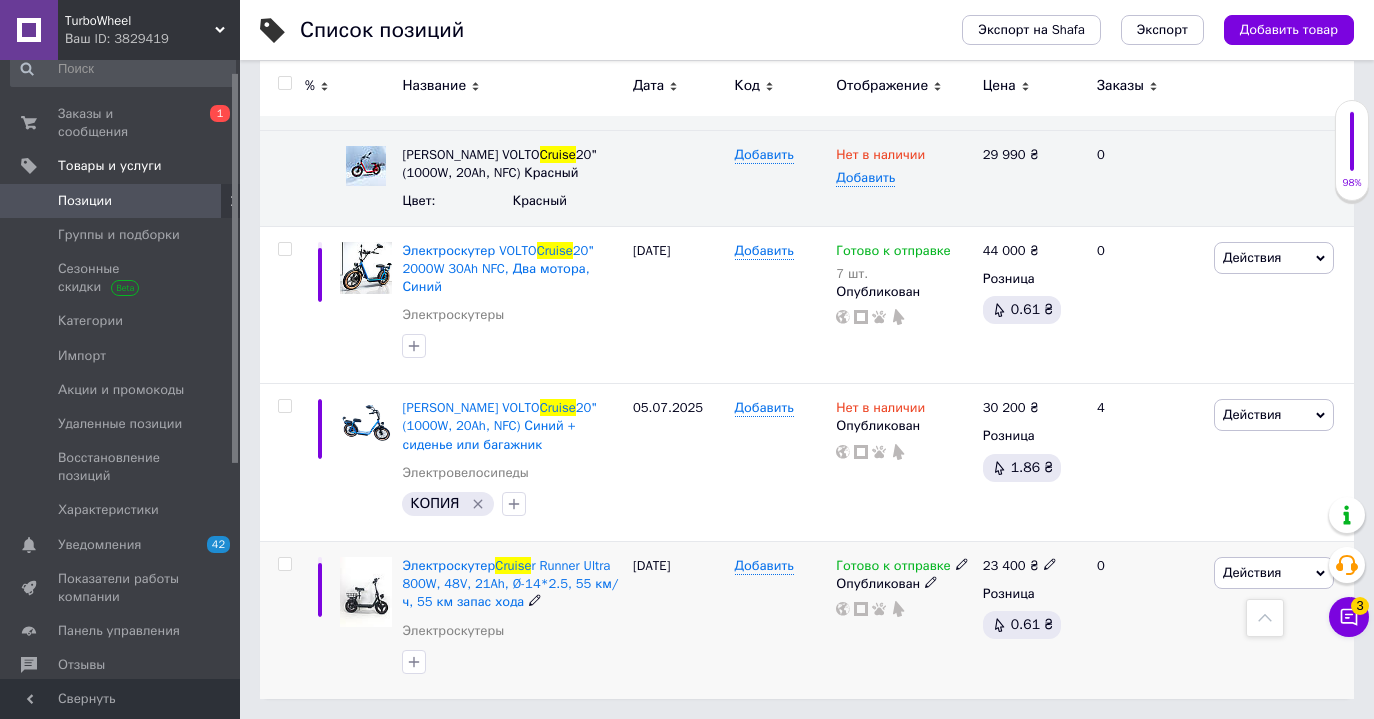 click 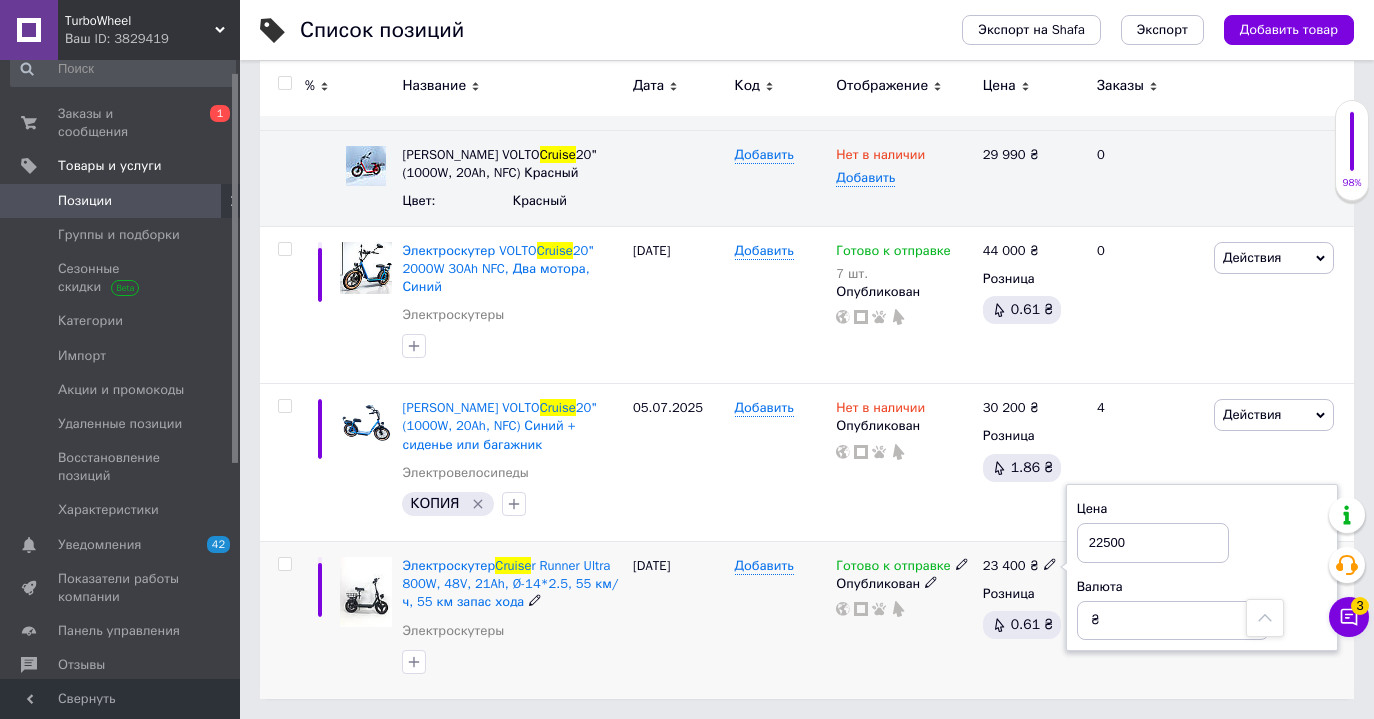 type on "22500" 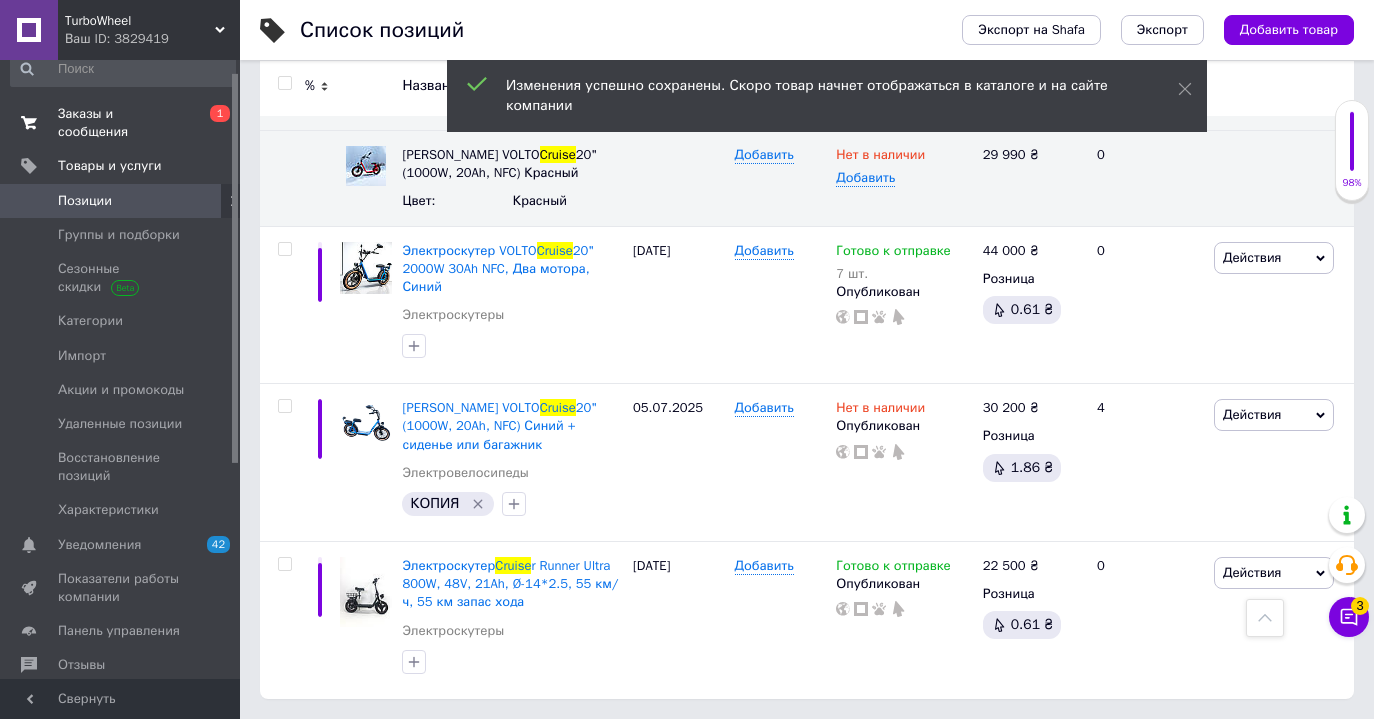 click on "Заказы и сообщения" at bounding box center (121, 123) 